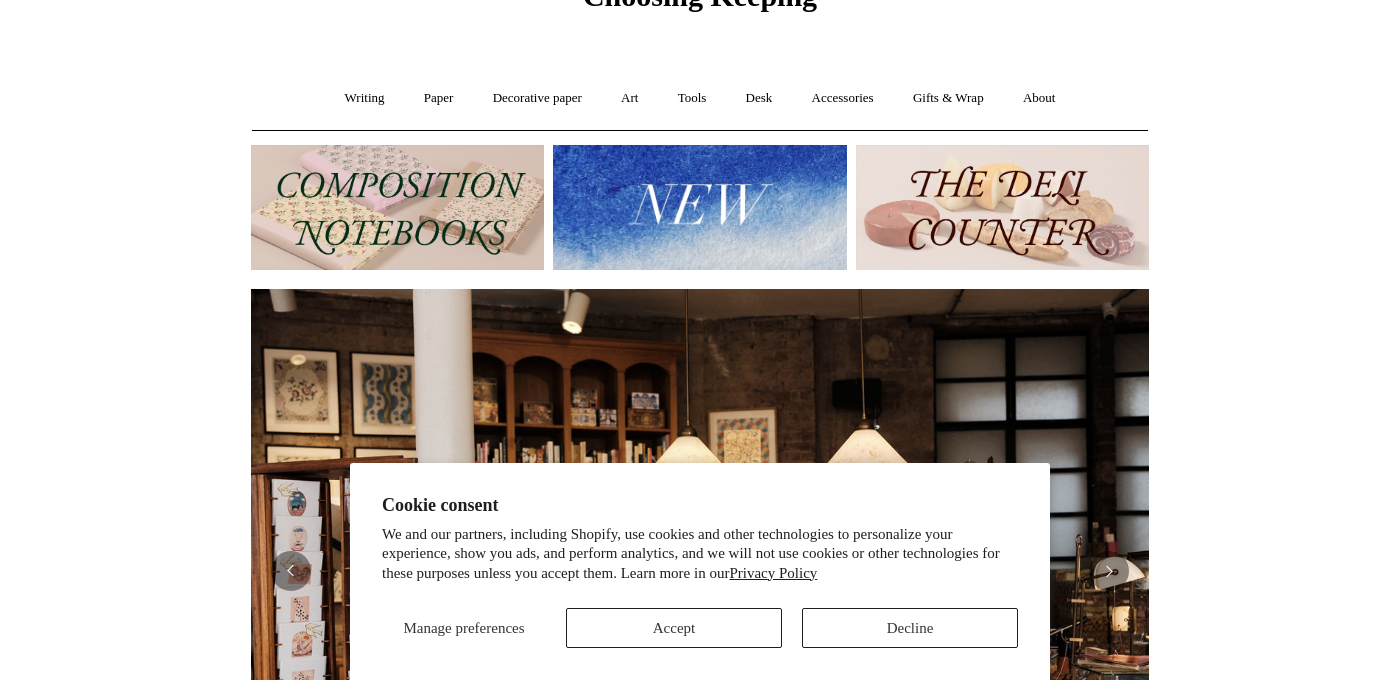 scroll, scrollTop: 142, scrollLeft: 0, axis: vertical 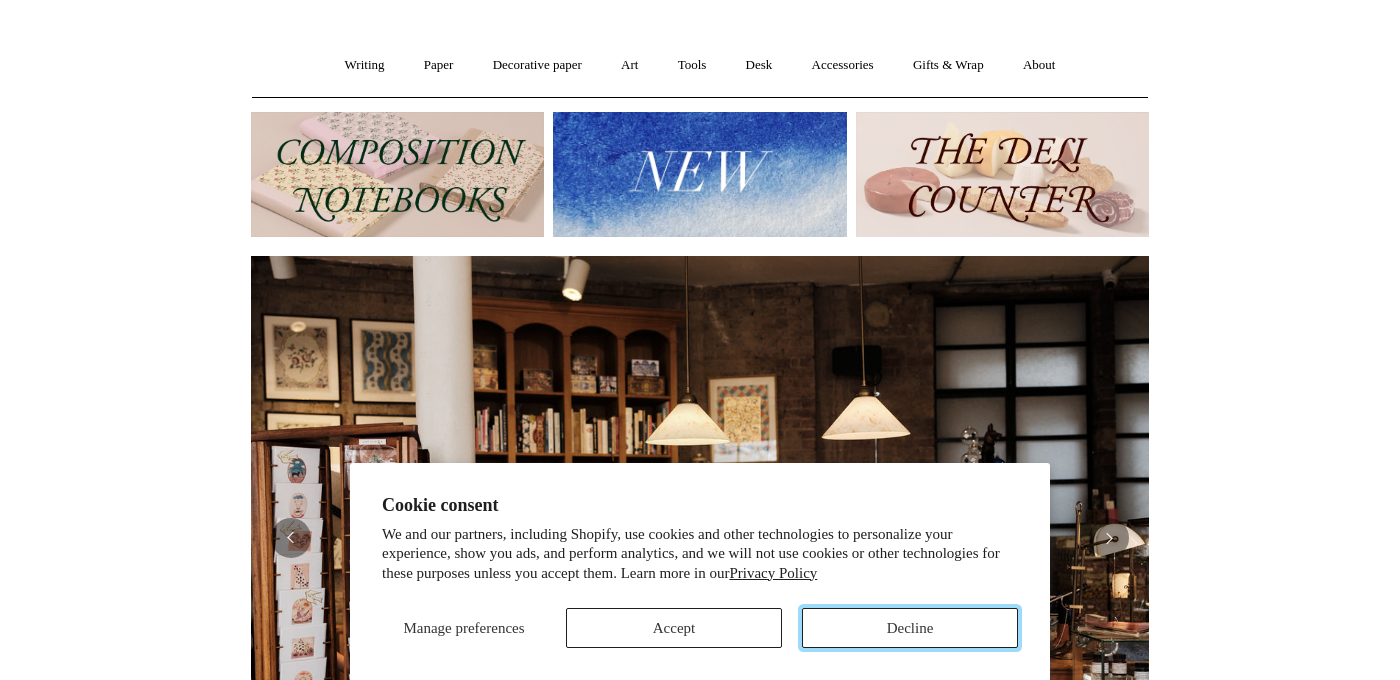 click on "Decline" at bounding box center [910, 628] 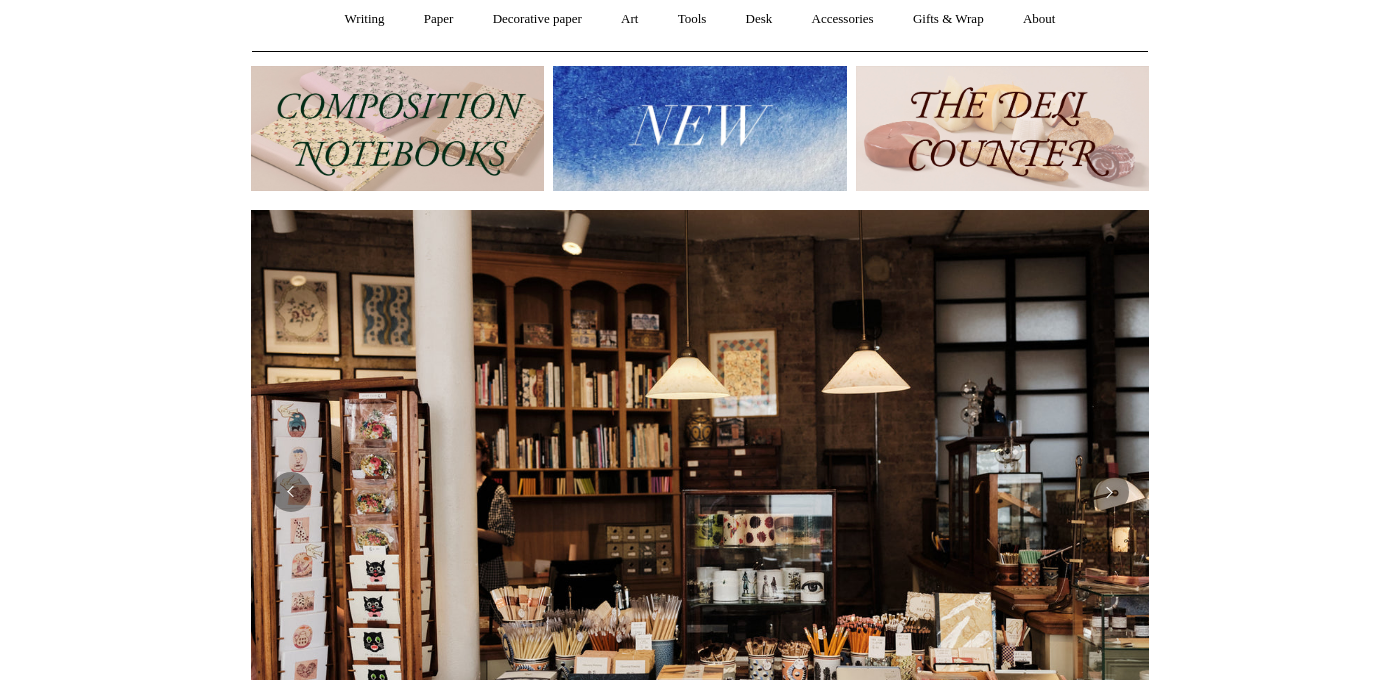 scroll, scrollTop: 164, scrollLeft: 0, axis: vertical 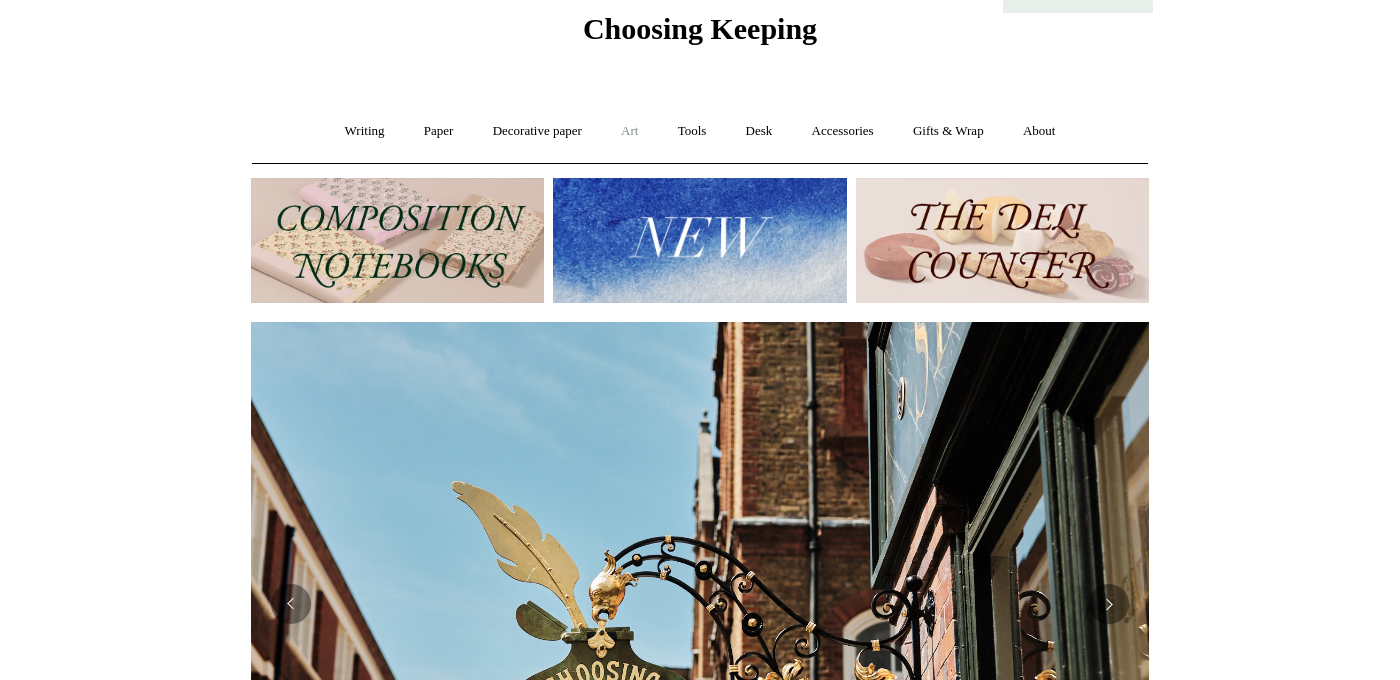 click on "Art +" at bounding box center (629, 131) 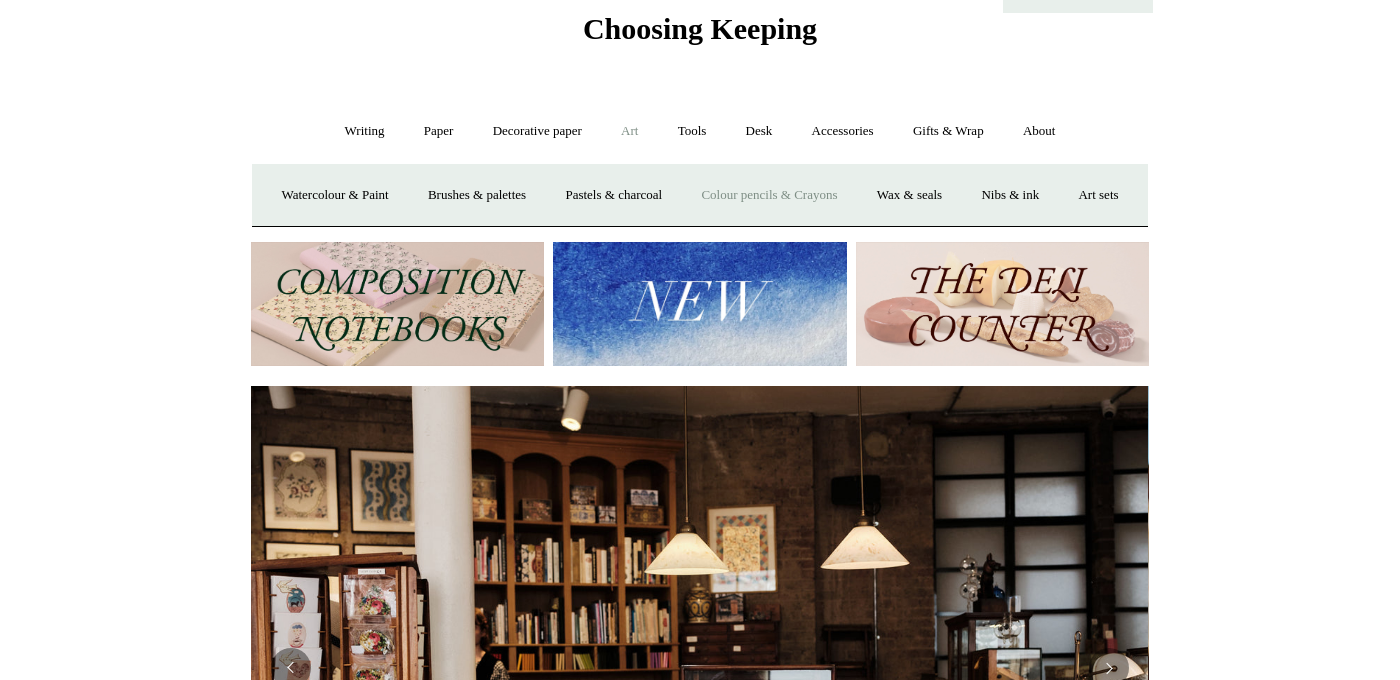 scroll, scrollTop: 0, scrollLeft: 0, axis: both 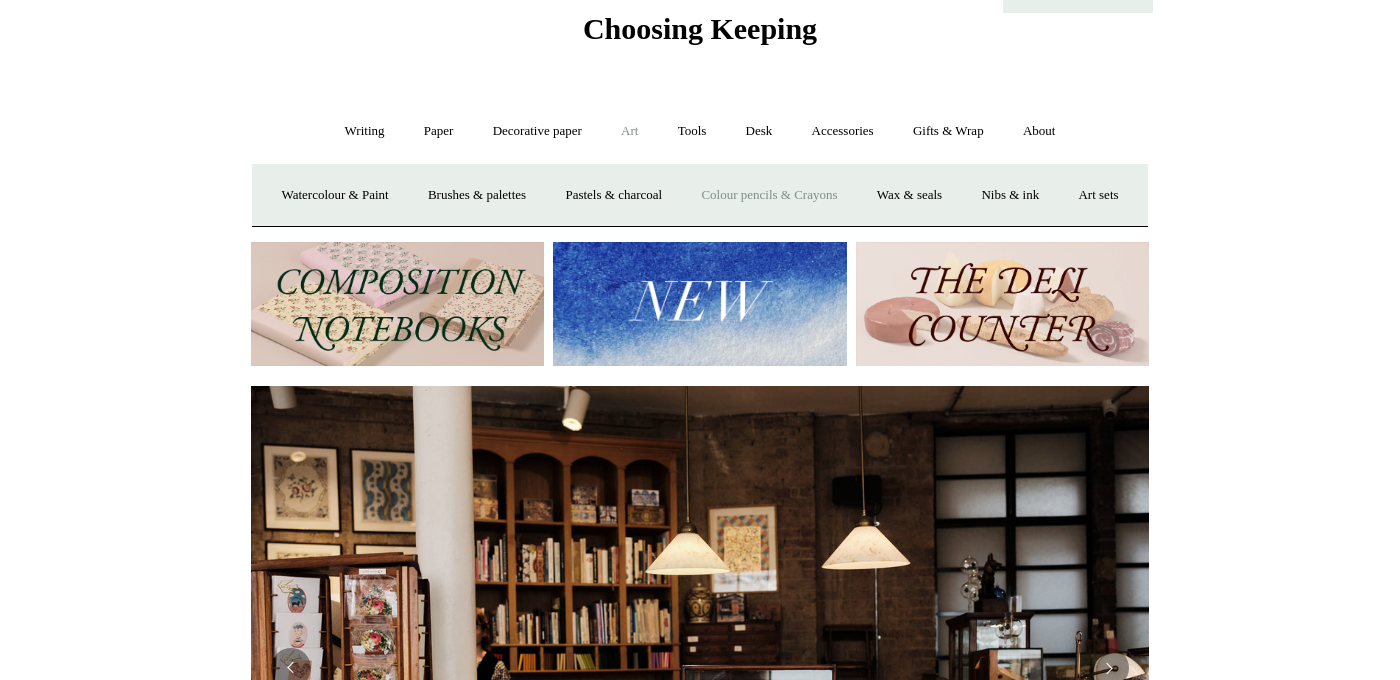 click on "Colour pencils & Crayons" at bounding box center [769, 195] 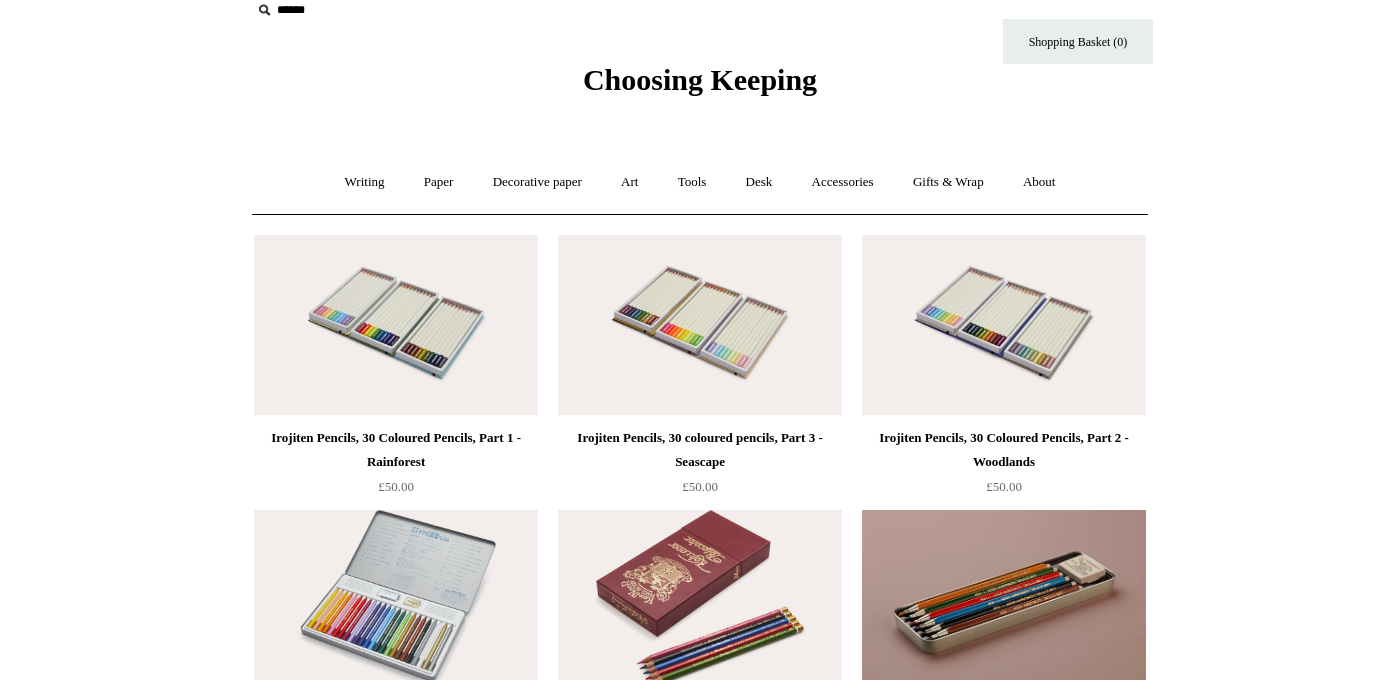 scroll, scrollTop: 24, scrollLeft: 0, axis: vertical 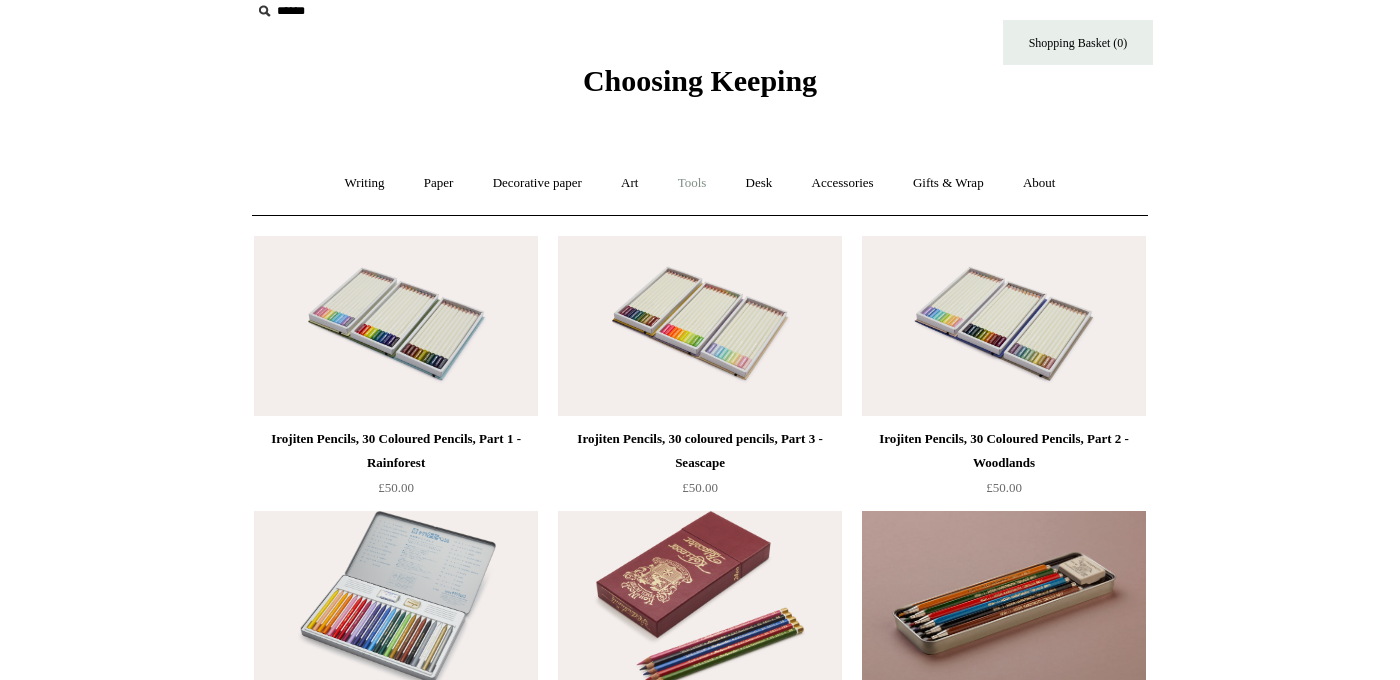 click on "Tools +" at bounding box center [692, 183] 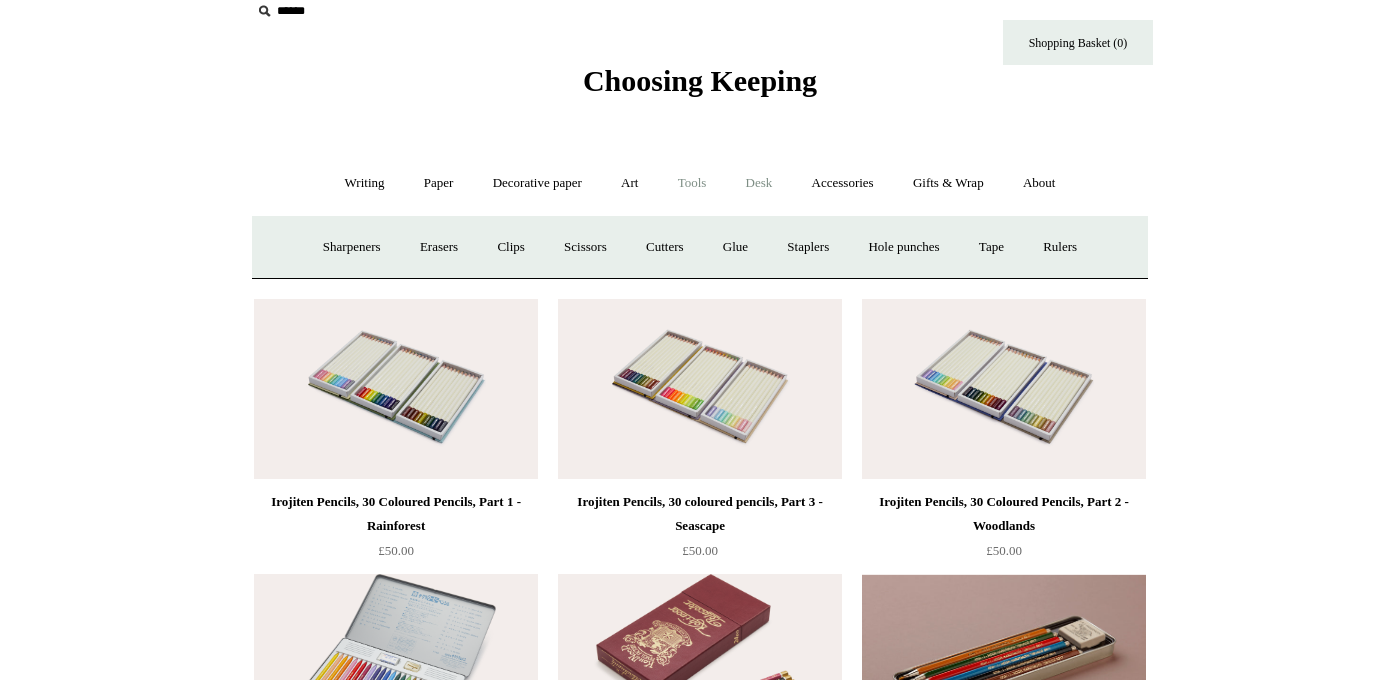 click on "Desk +" at bounding box center (759, 183) 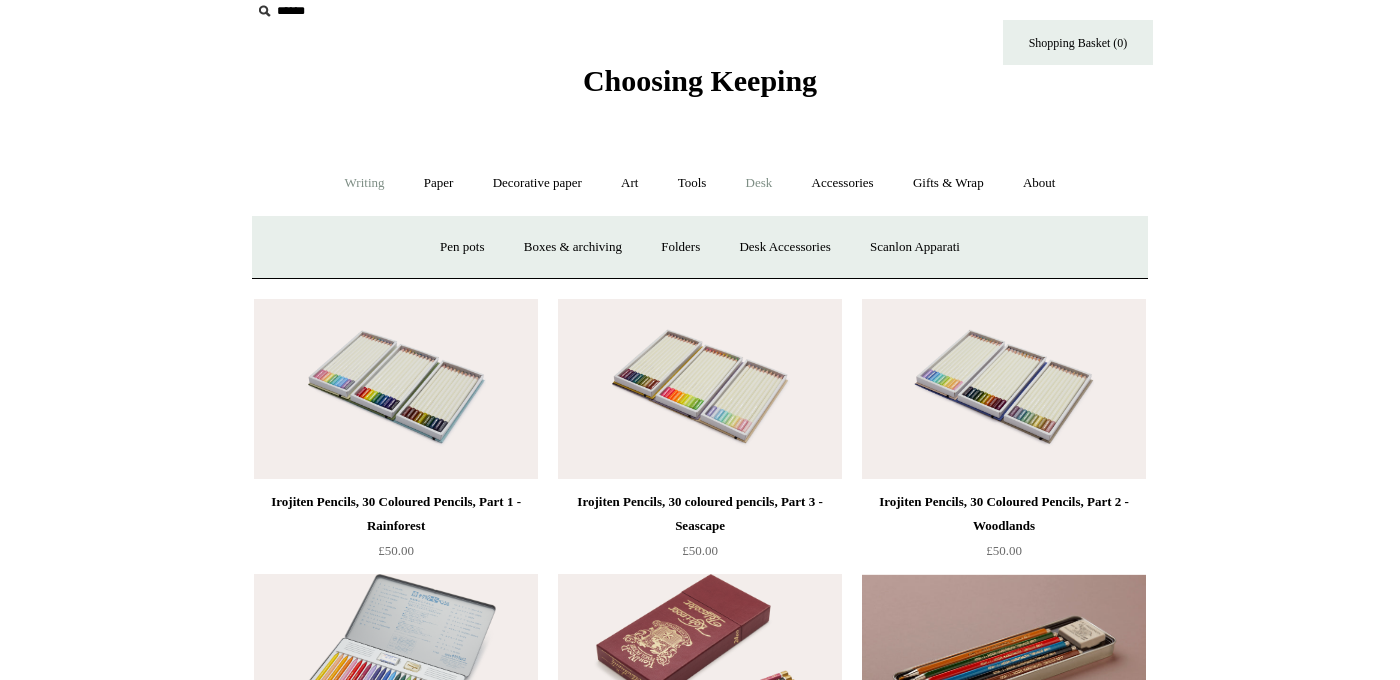 click on "Writing +" at bounding box center [365, 183] 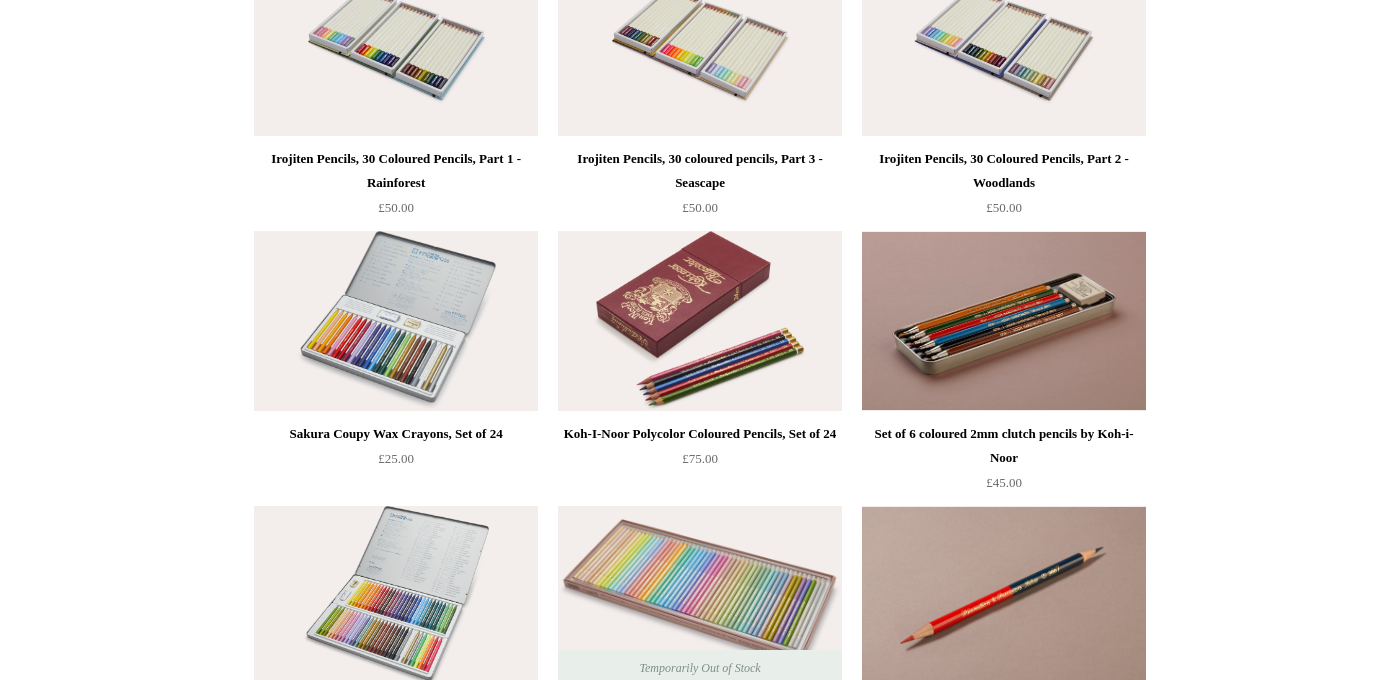 scroll, scrollTop: 0, scrollLeft: 0, axis: both 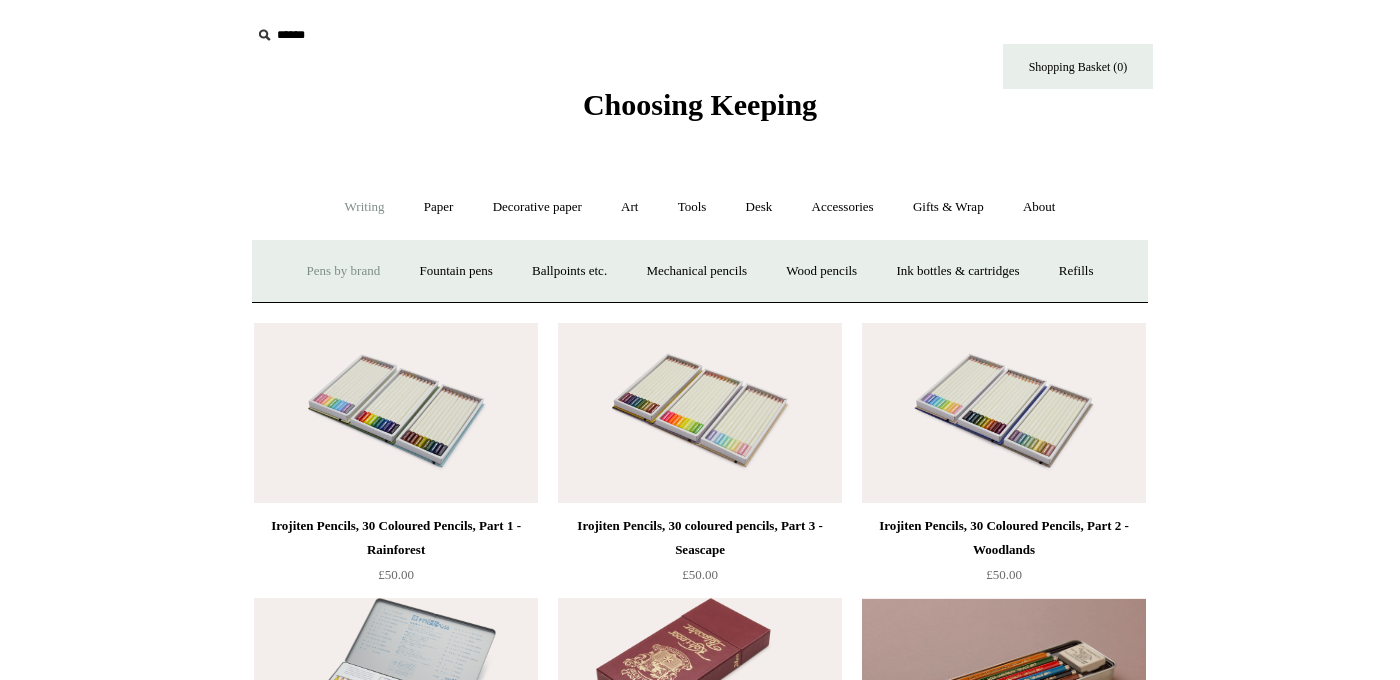 click on "Pens by brand +" at bounding box center (344, 271) 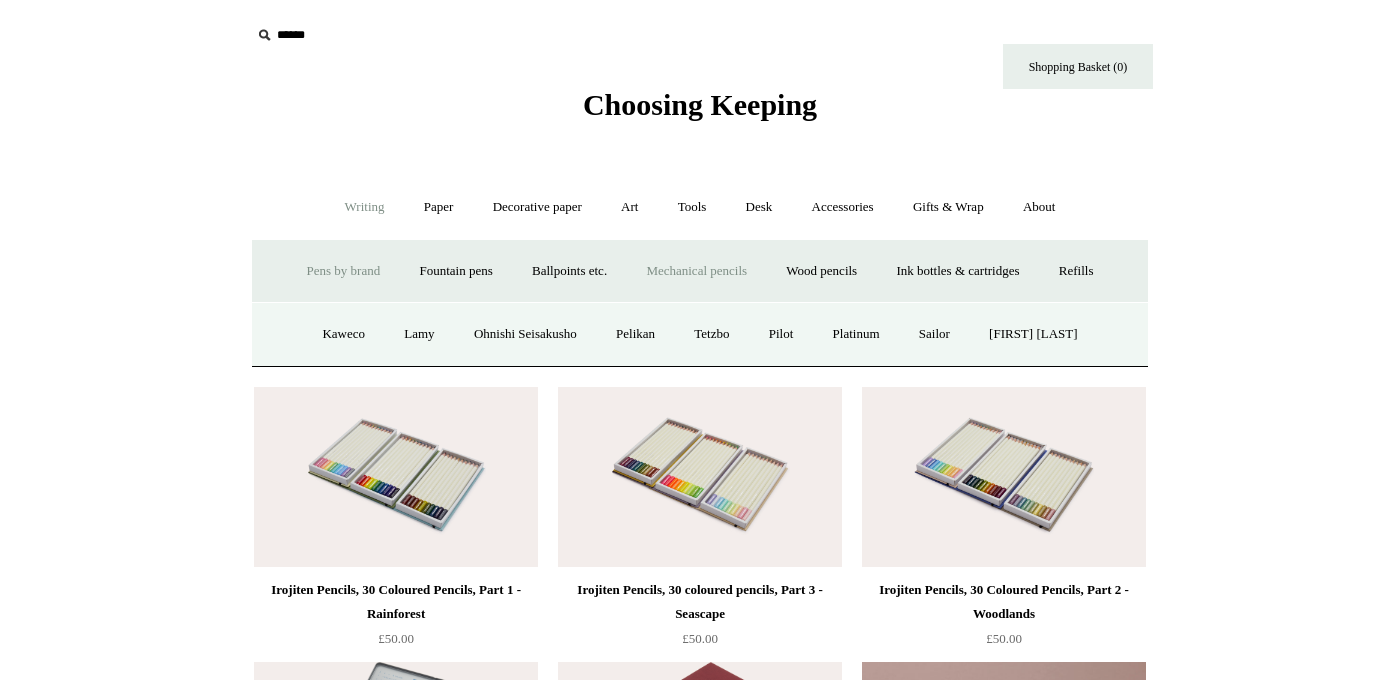 click on "Mechanical pencils +" at bounding box center (696, 271) 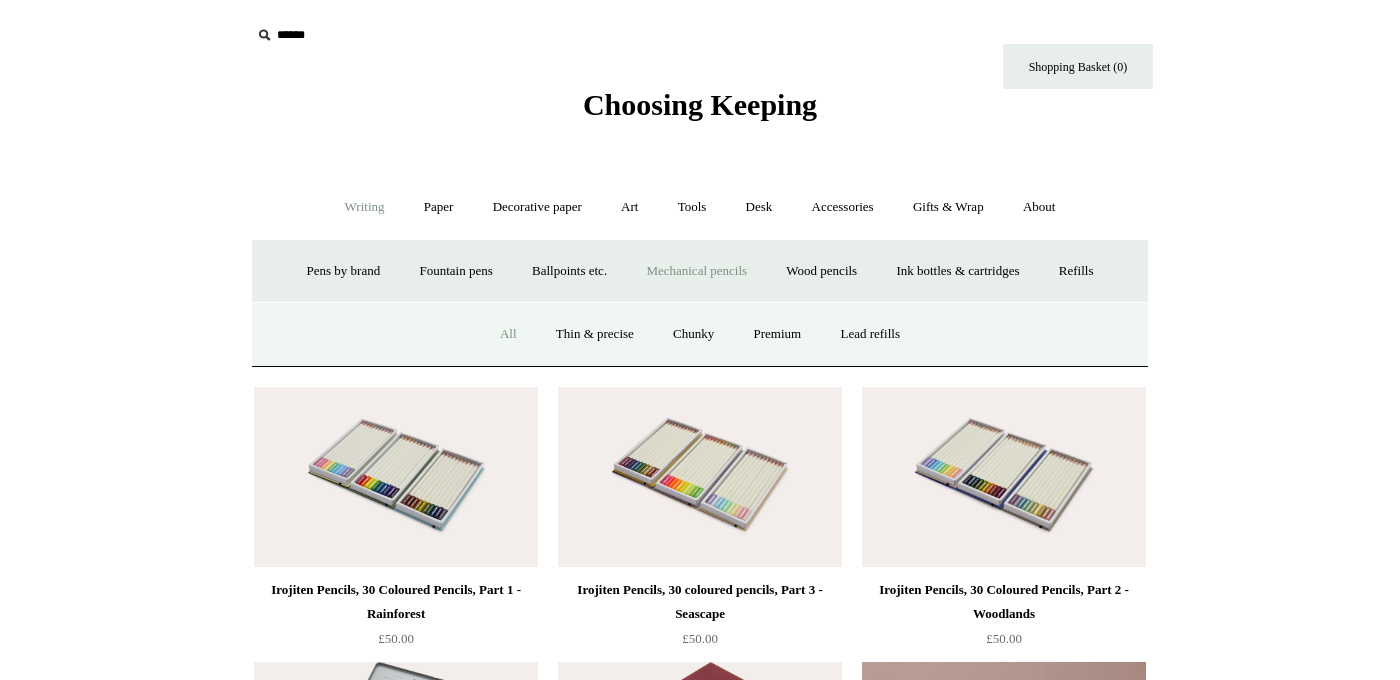 click on "All" at bounding box center (508, 334) 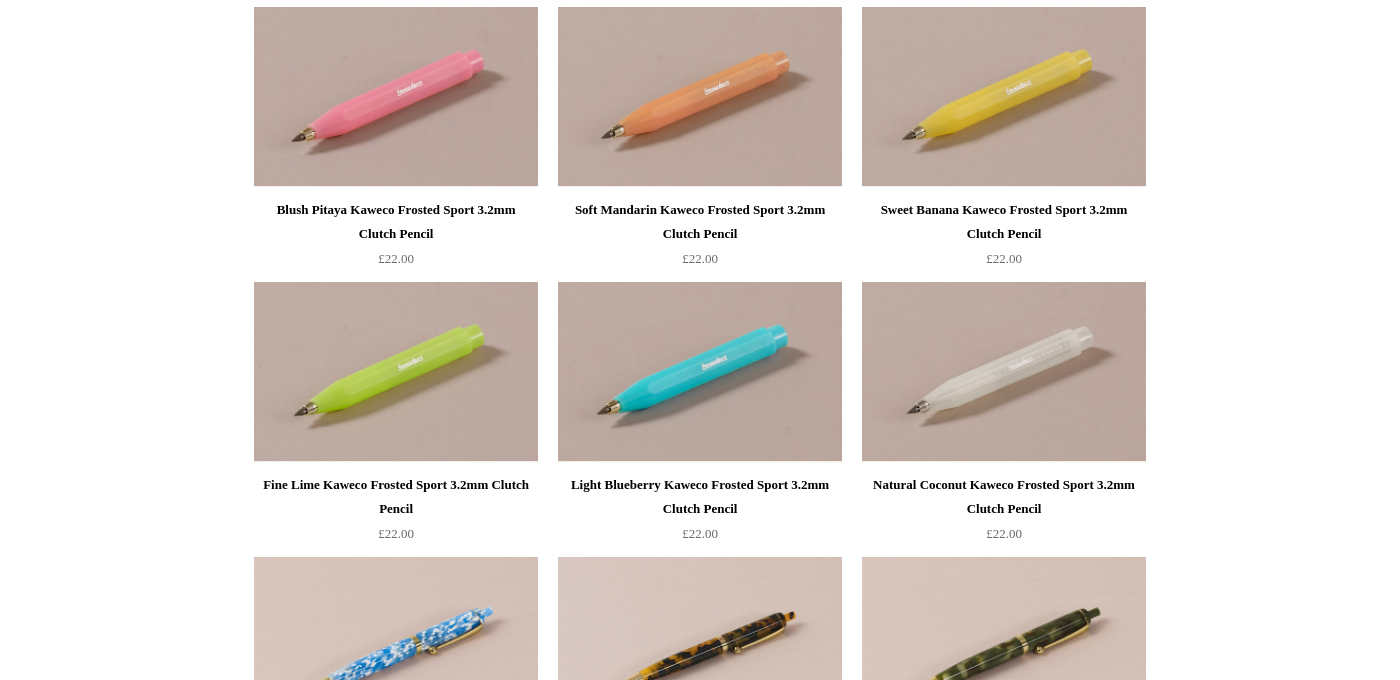 scroll, scrollTop: 2494, scrollLeft: 0, axis: vertical 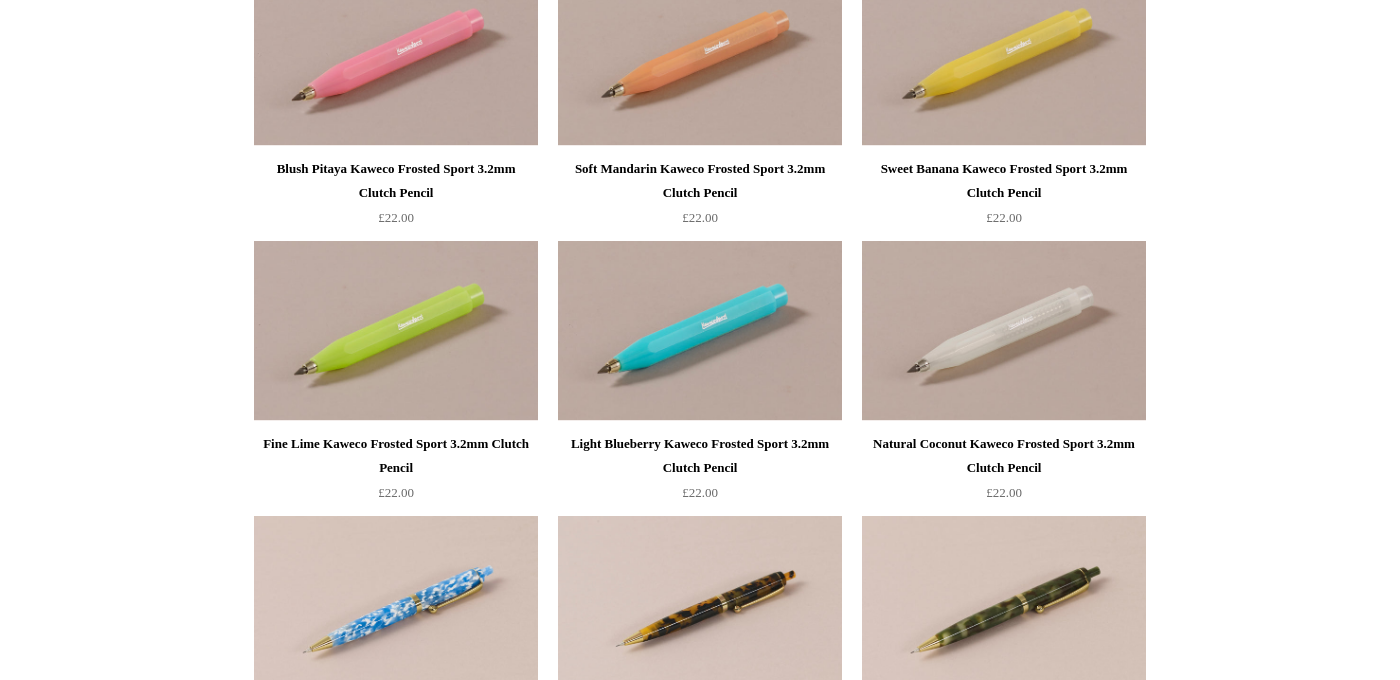 click on "Light Blueberry Kaweco Frosted Sport 3.2mm Clutch Pencil" at bounding box center (700, 456) 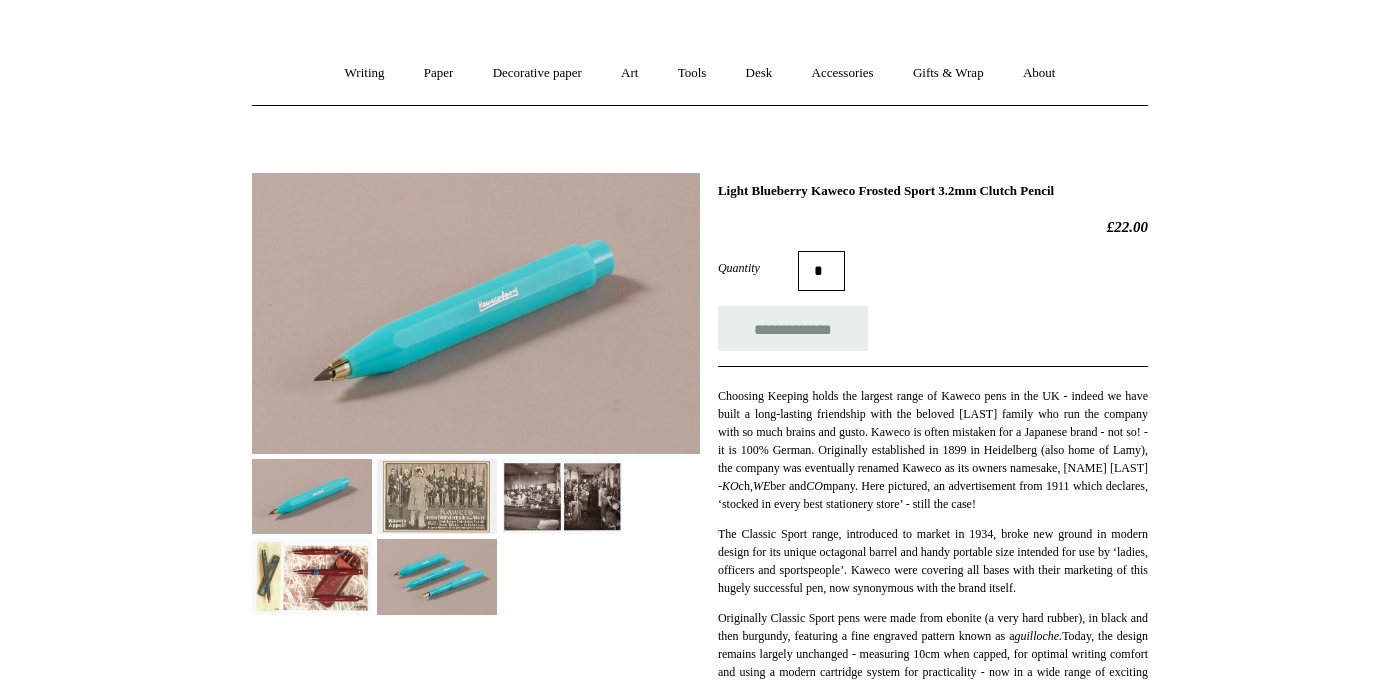 scroll, scrollTop: 161, scrollLeft: 0, axis: vertical 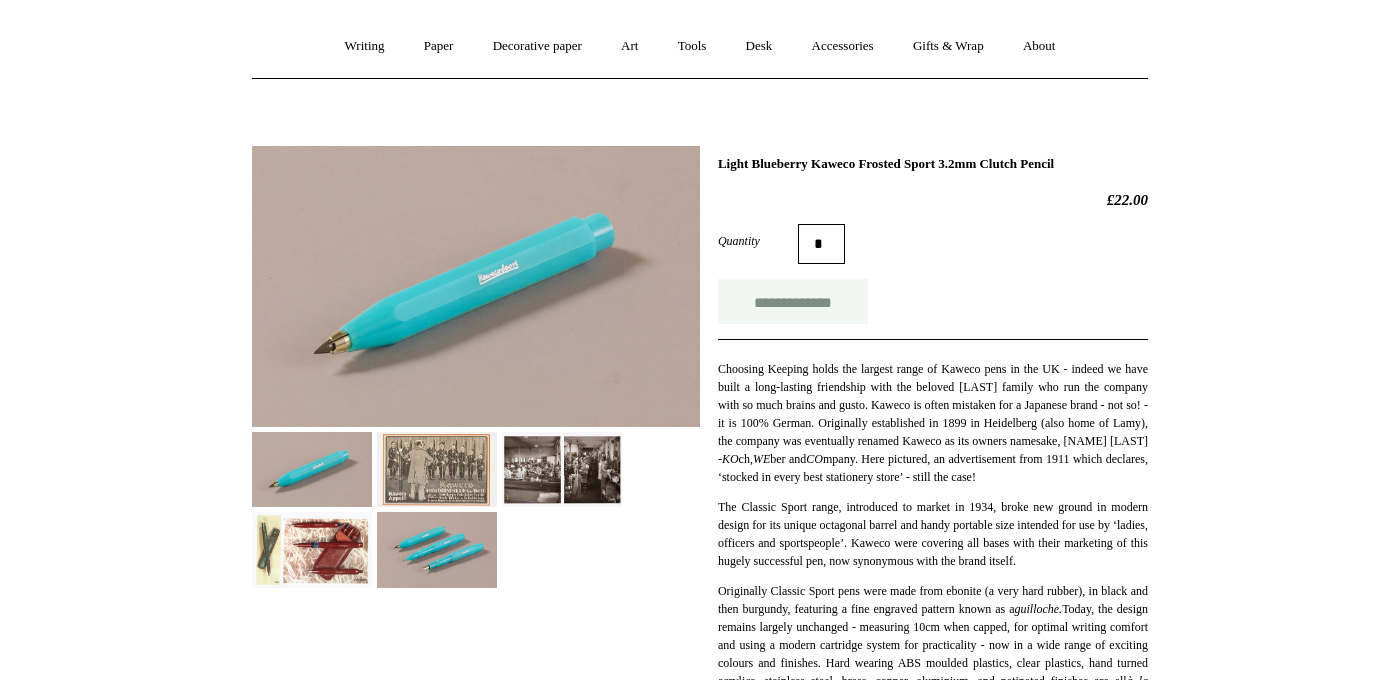 click on "**********" at bounding box center (793, 301) 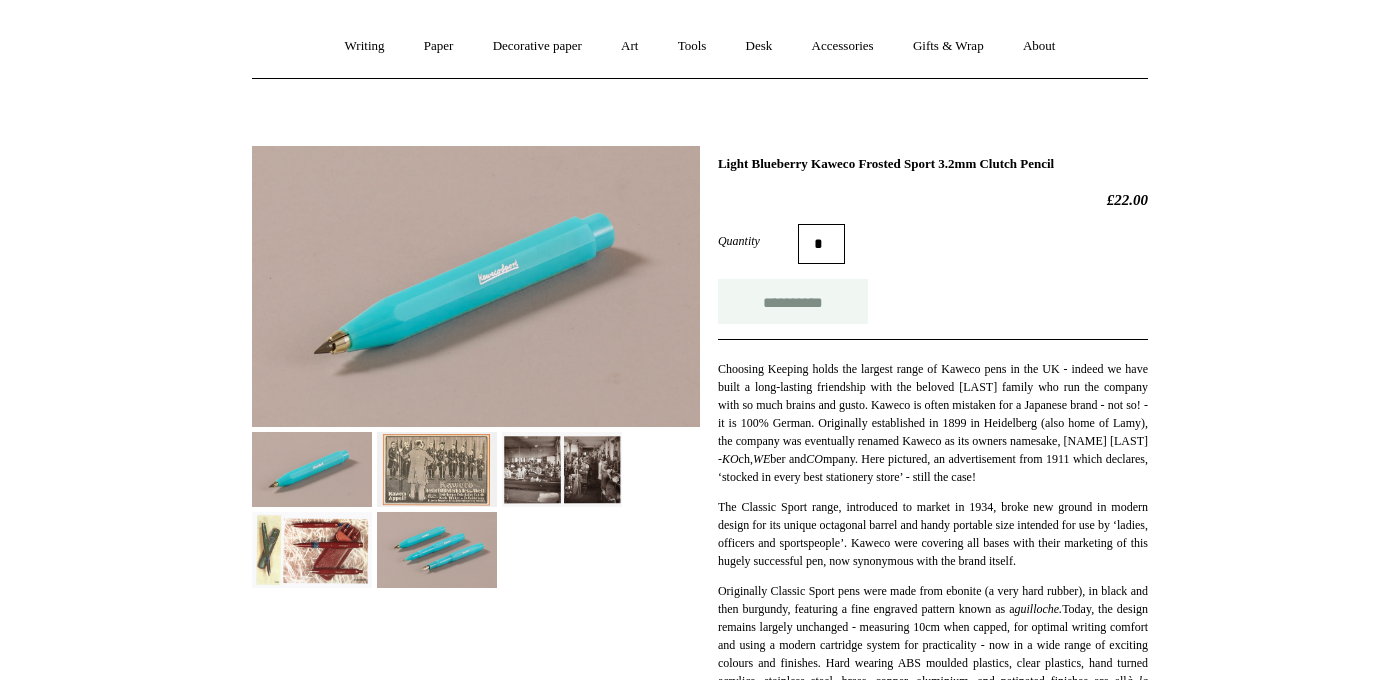 type on "**********" 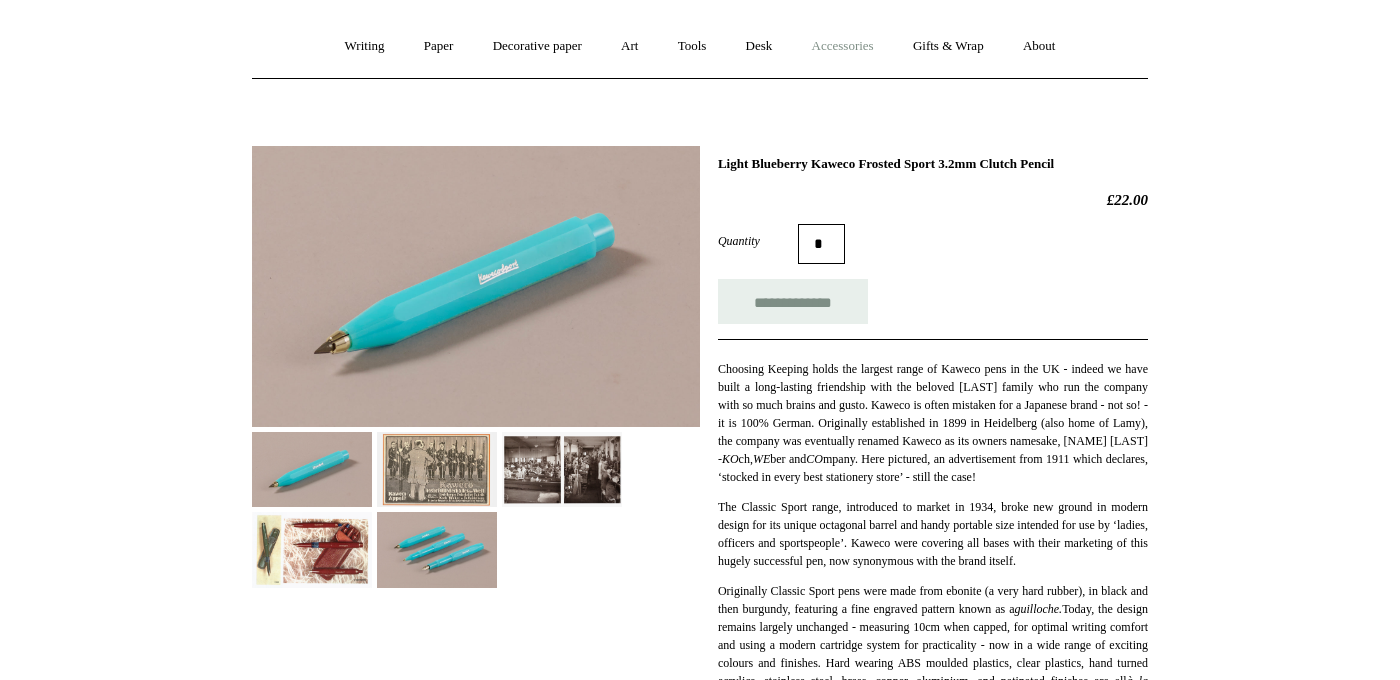 click on "Accessories +" at bounding box center (843, 46) 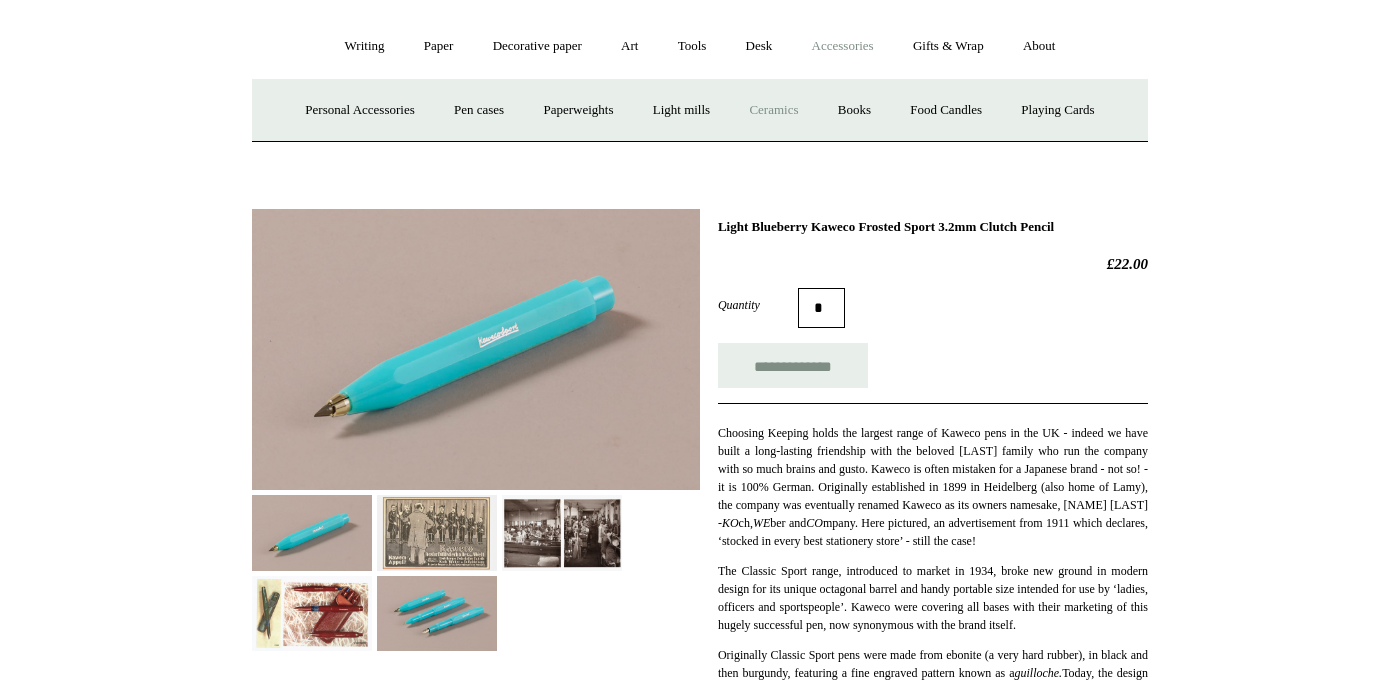 click on "Ceramics  +" at bounding box center [773, 110] 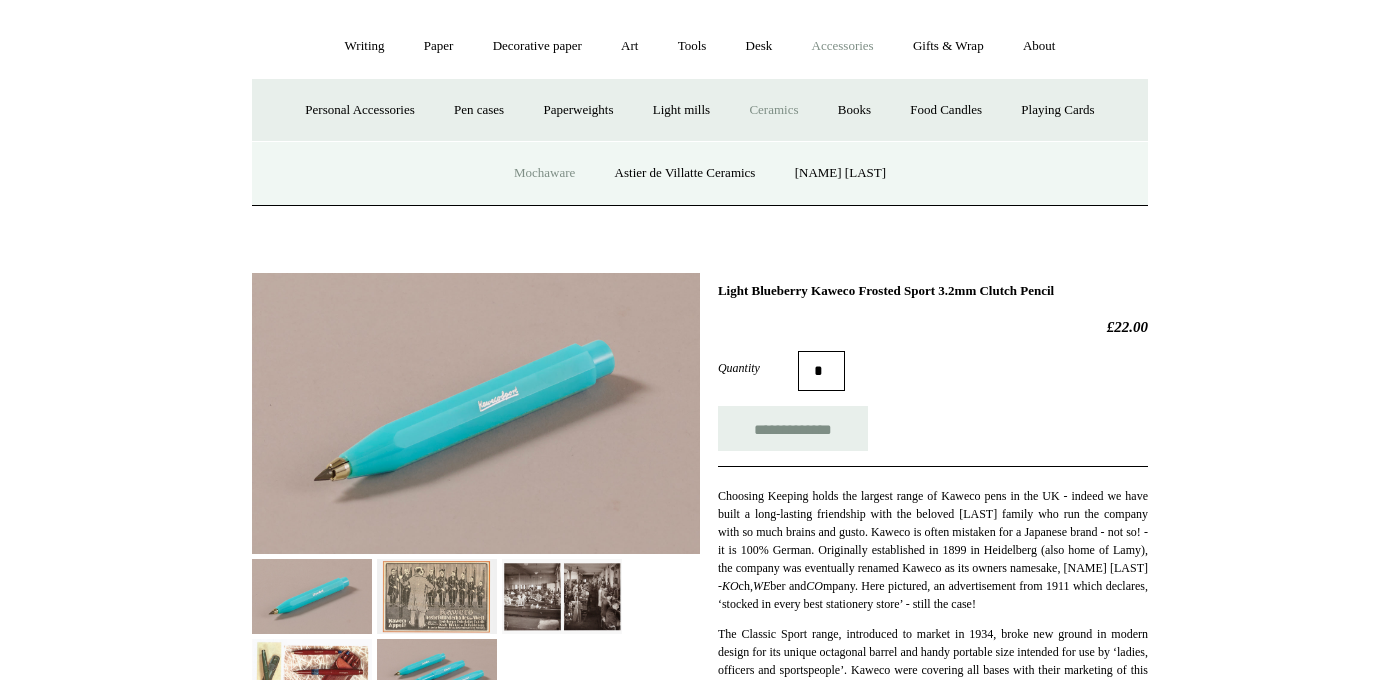 click on "Mochaware" at bounding box center [544, 173] 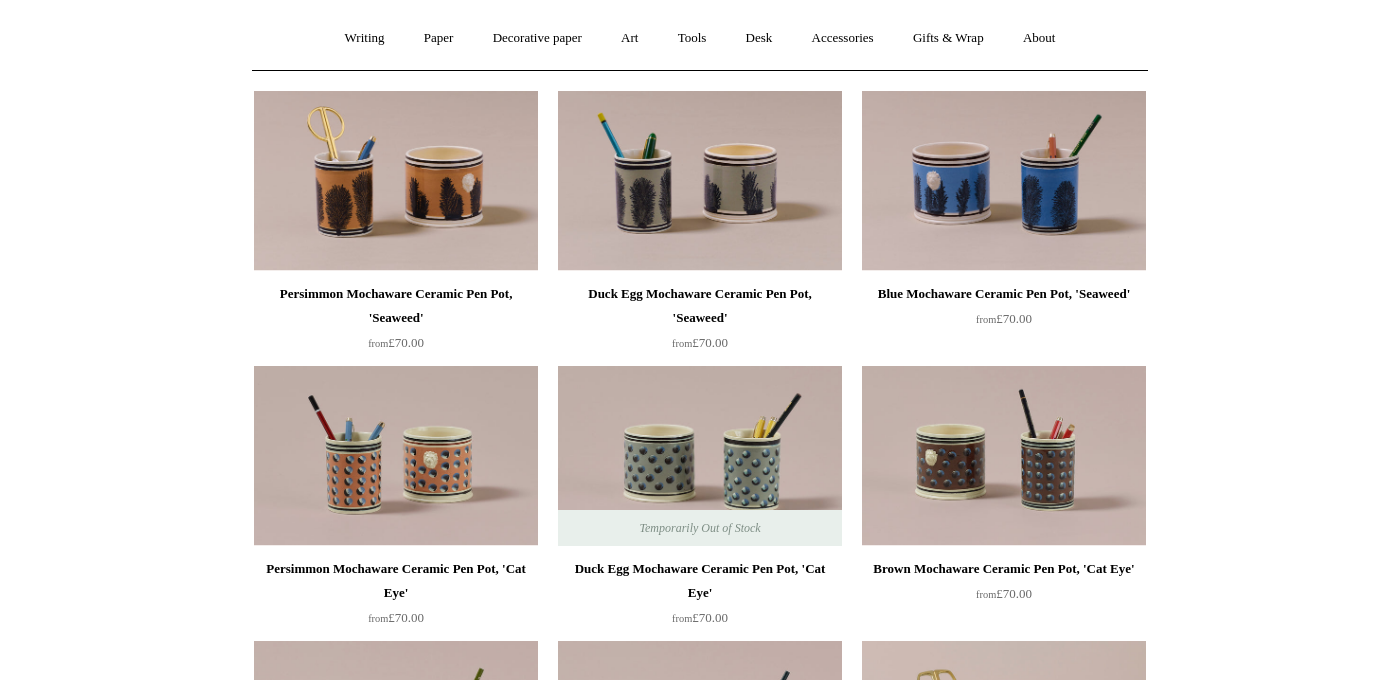 scroll, scrollTop: 0, scrollLeft: 0, axis: both 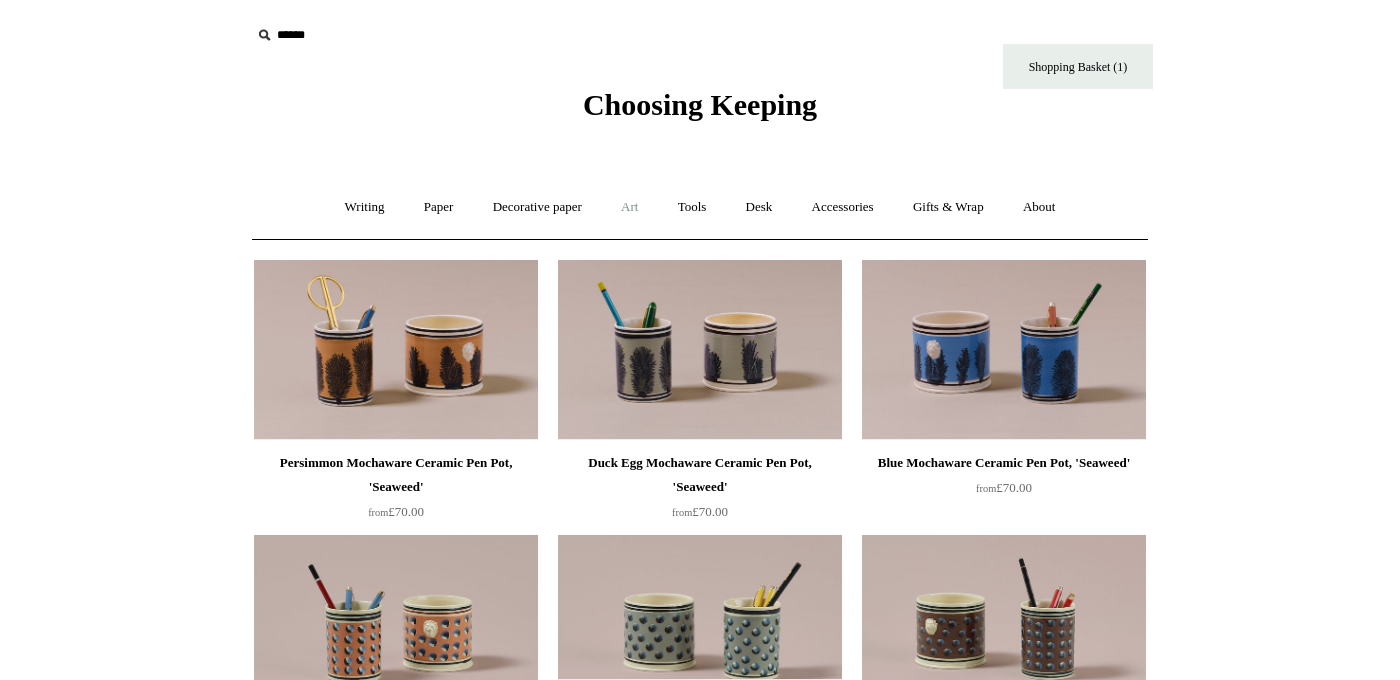 click on "Art +" at bounding box center (629, 207) 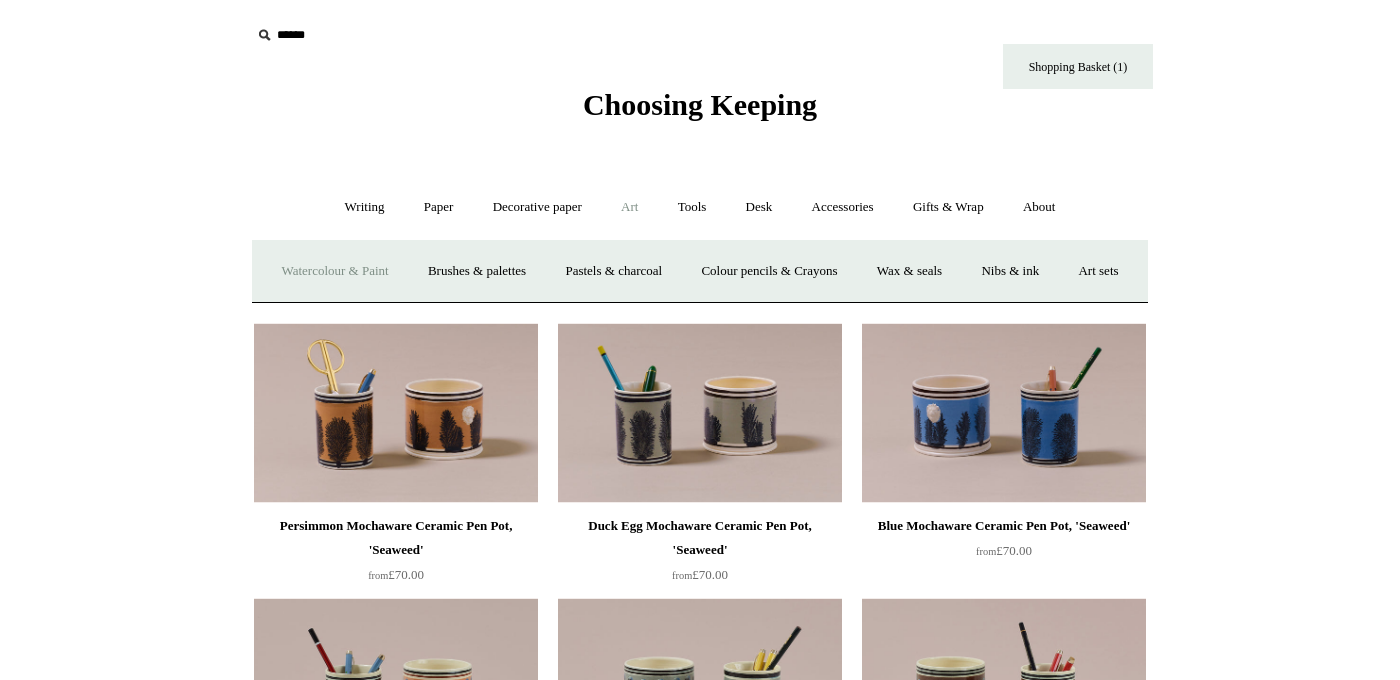 click on "Watercolour & Paint" at bounding box center [334, 271] 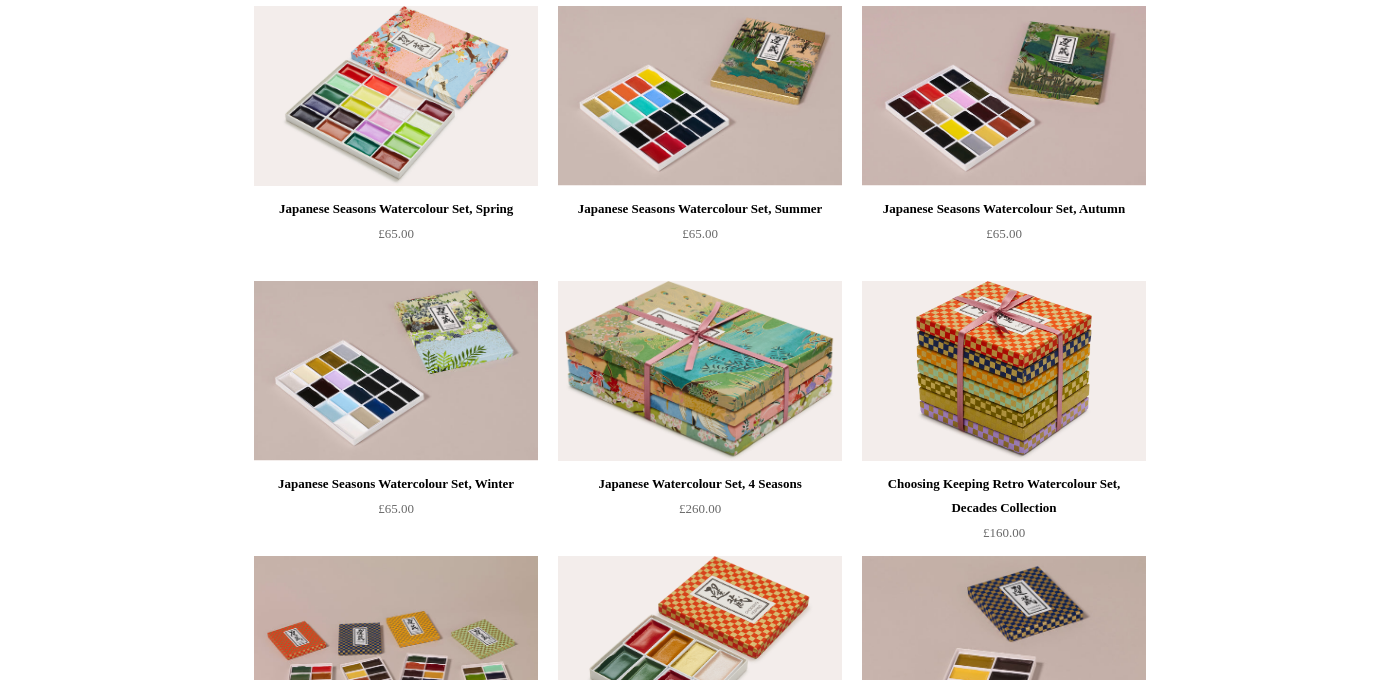 scroll, scrollTop: 0, scrollLeft: 0, axis: both 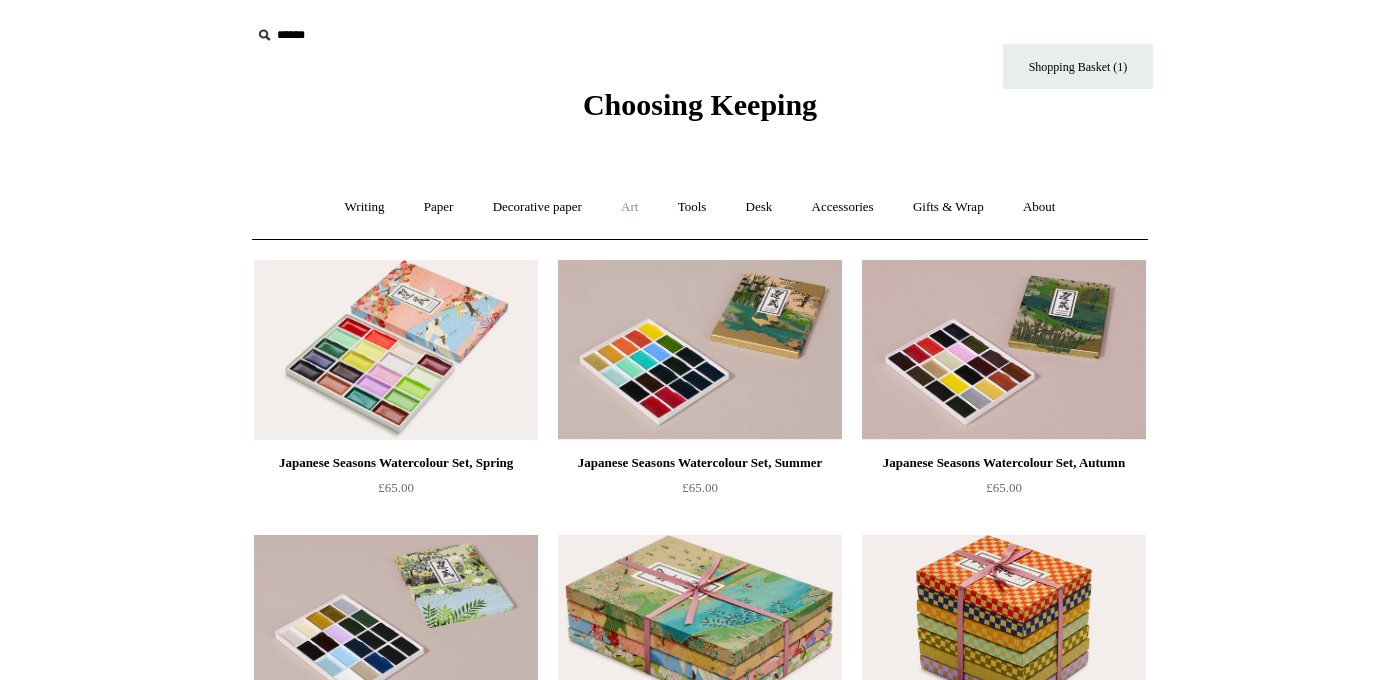 click on "Art +" at bounding box center [629, 207] 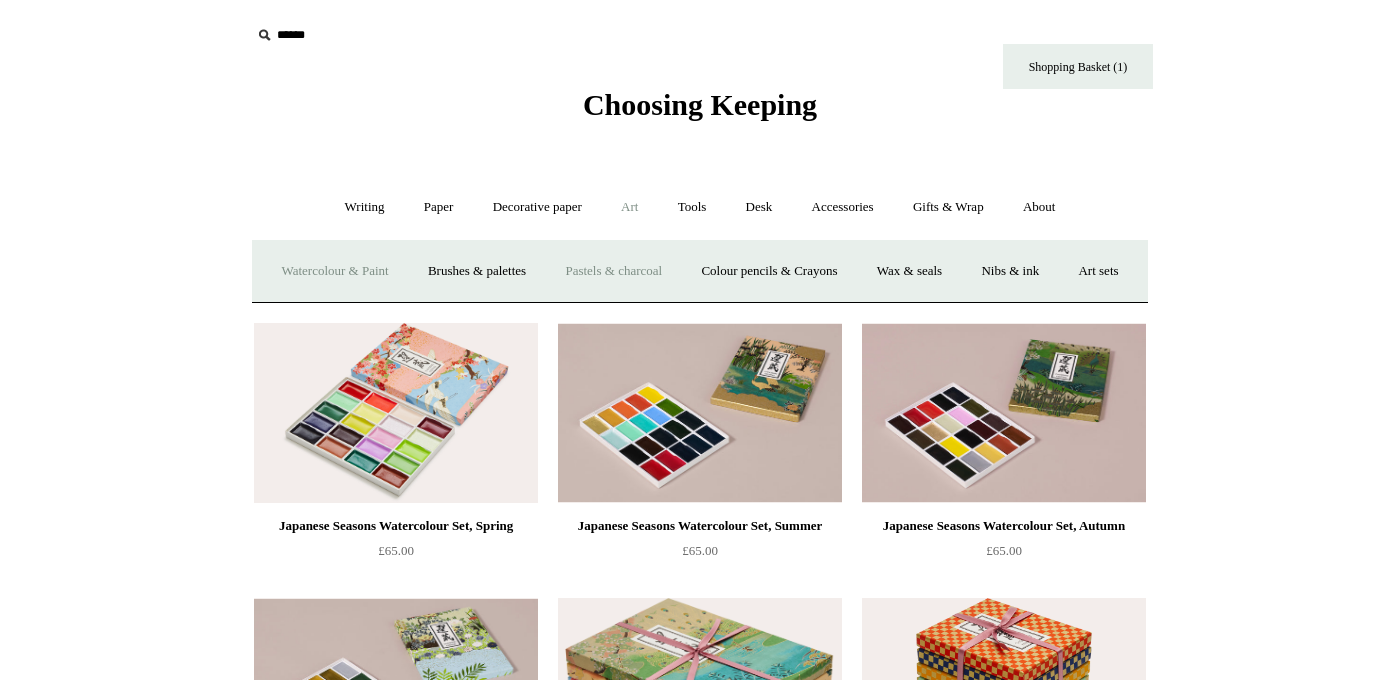 click on "Pastels & charcoal" at bounding box center [613, 271] 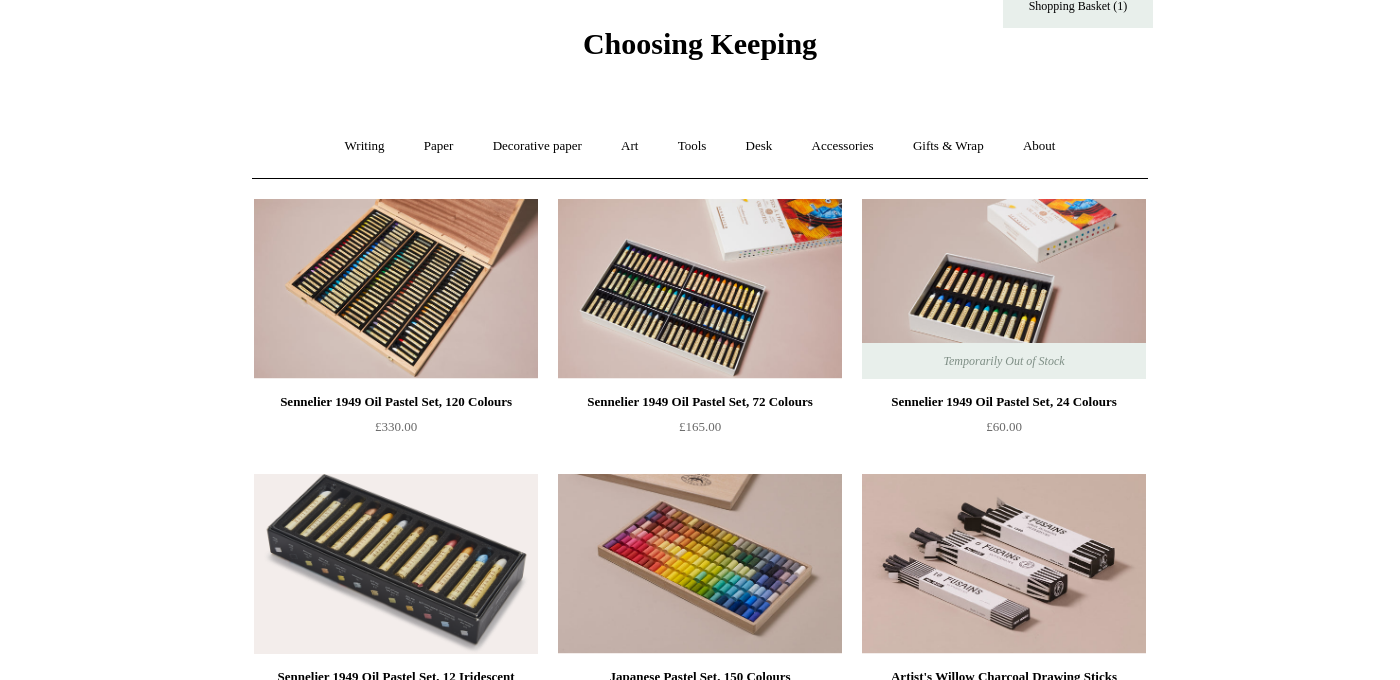 scroll, scrollTop: 0, scrollLeft: 0, axis: both 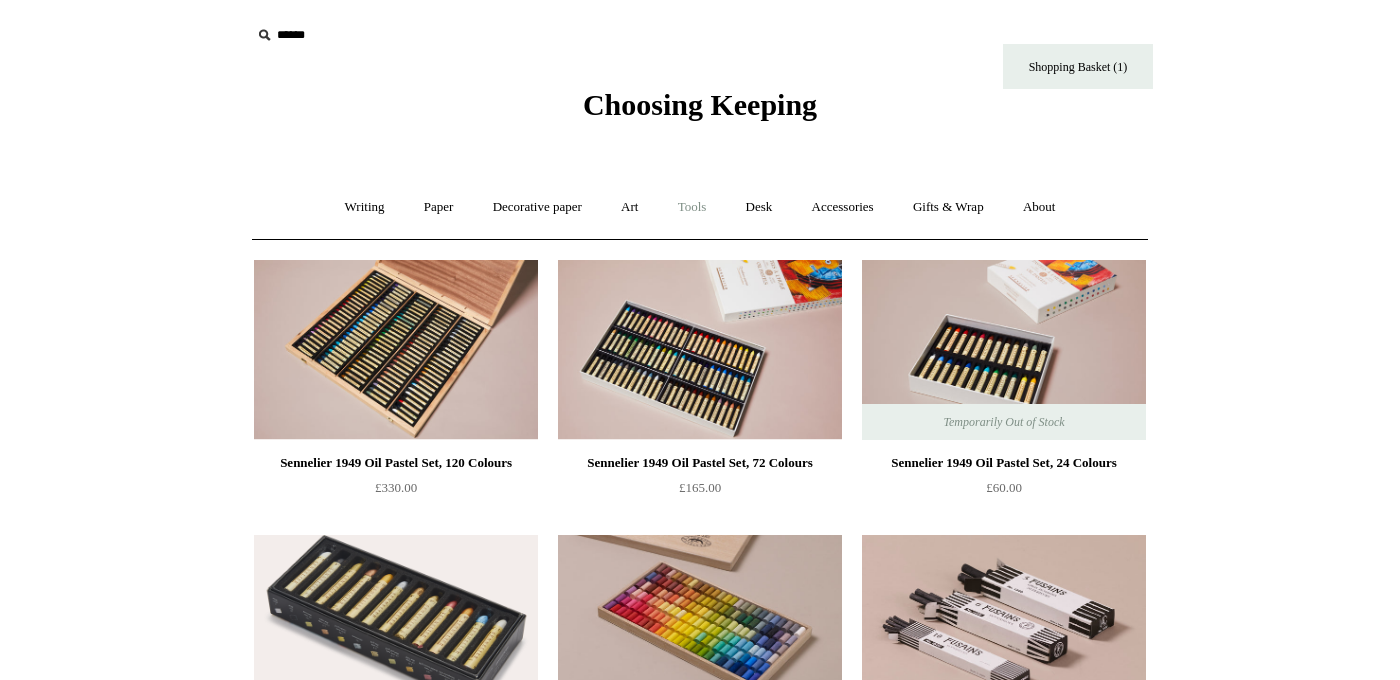 click on "Tools +" at bounding box center [692, 207] 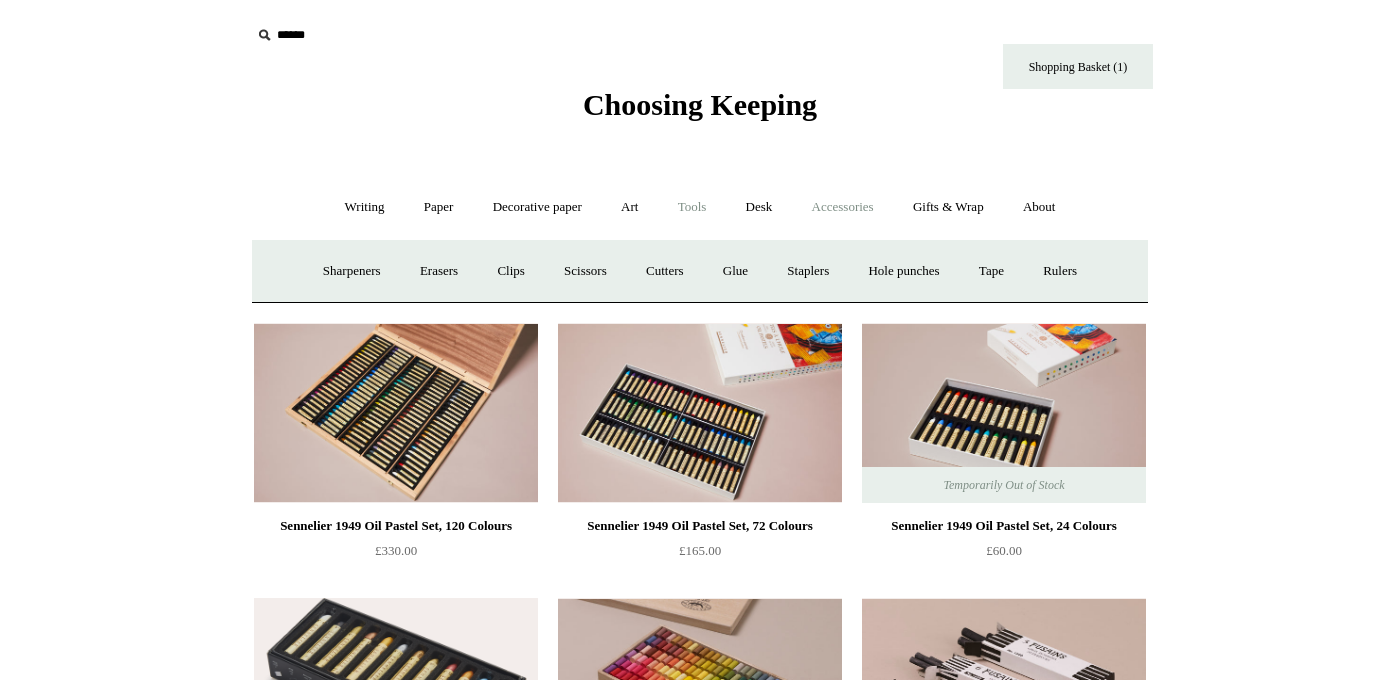 click on "Accessories +" at bounding box center (843, 207) 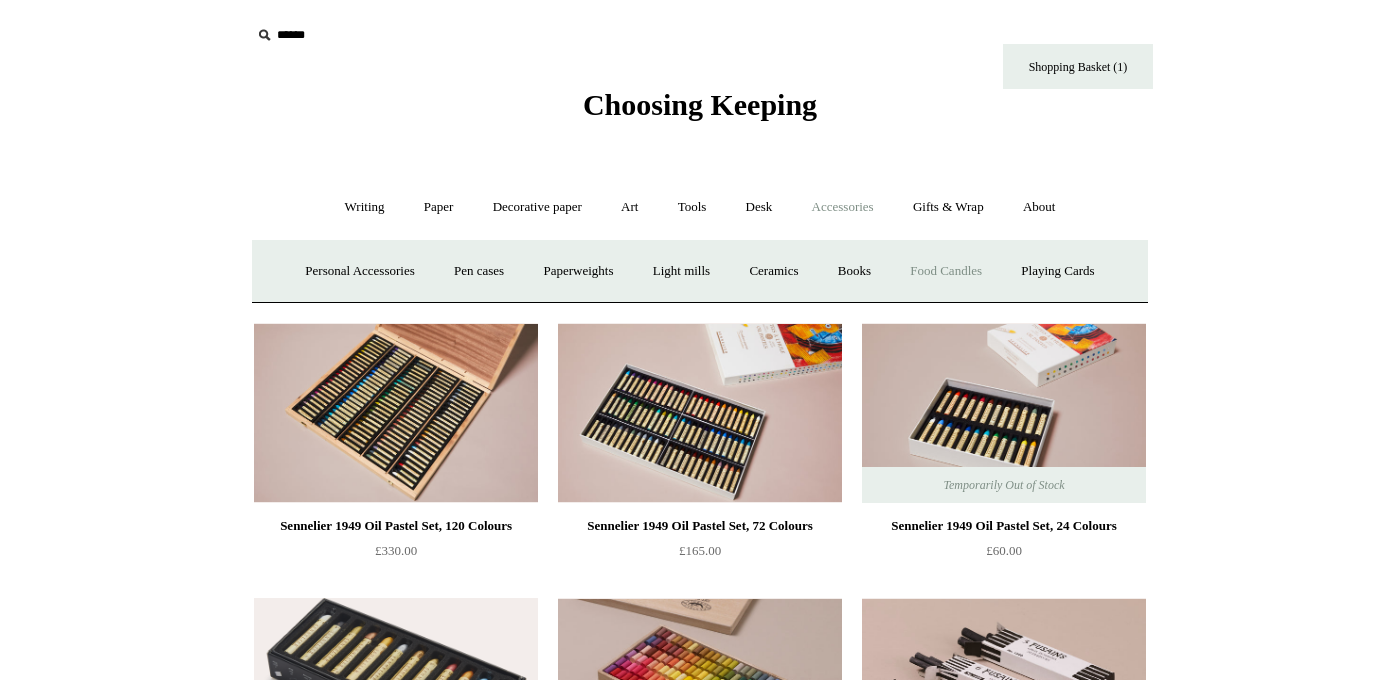 click on "Food Candles" at bounding box center (946, 271) 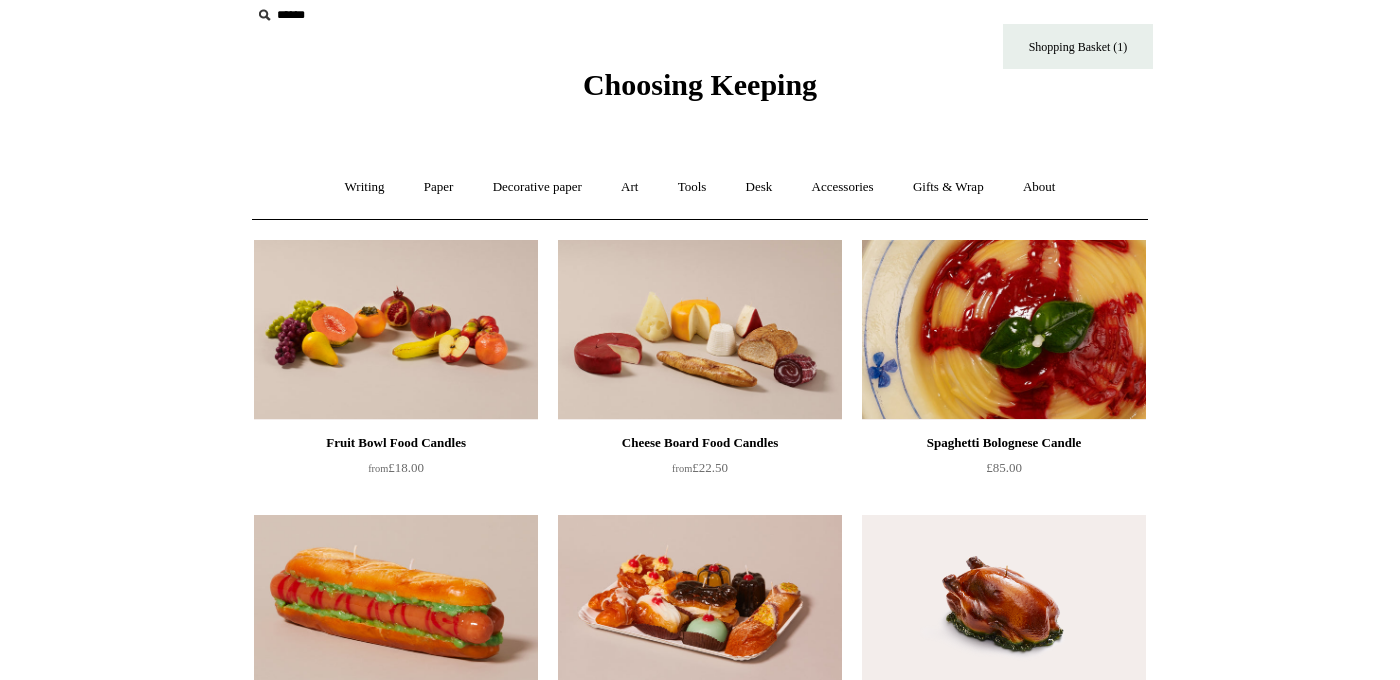scroll, scrollTop: 0, scrollLeft: 0, axis: both 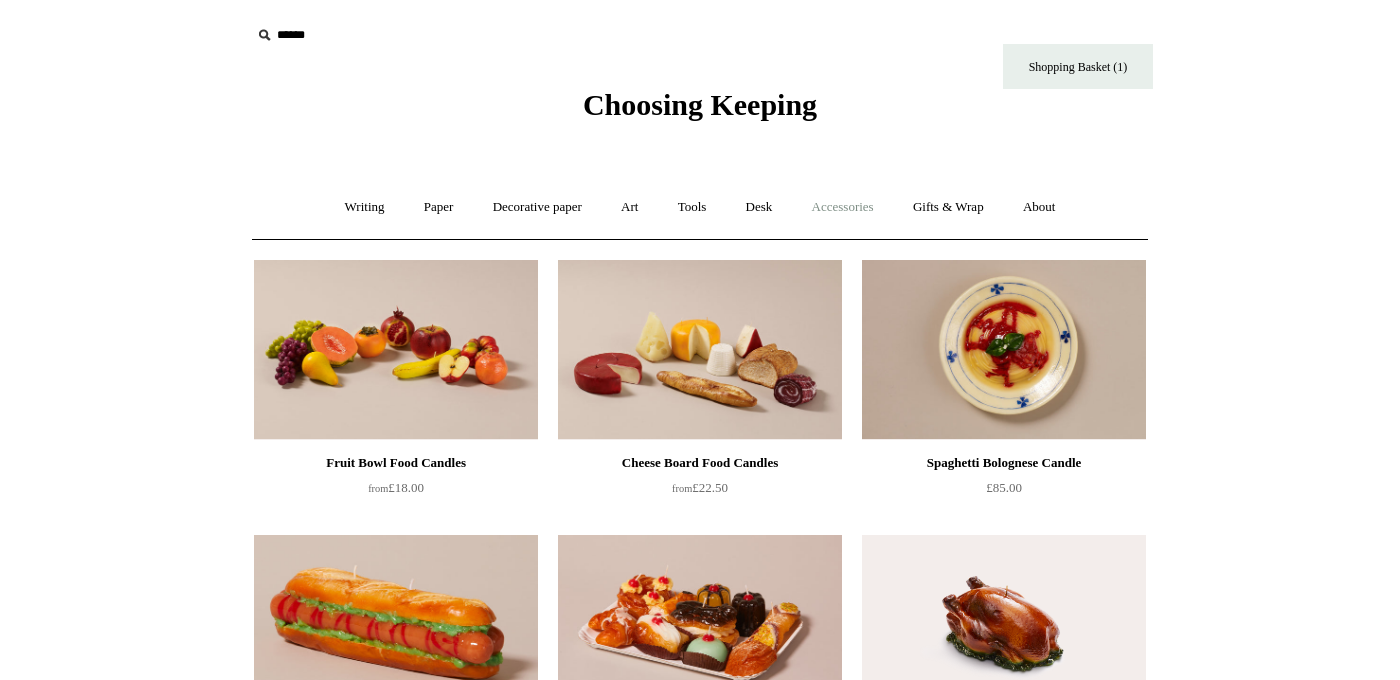 click on "Accessories +" at bounding box center (843, 207) 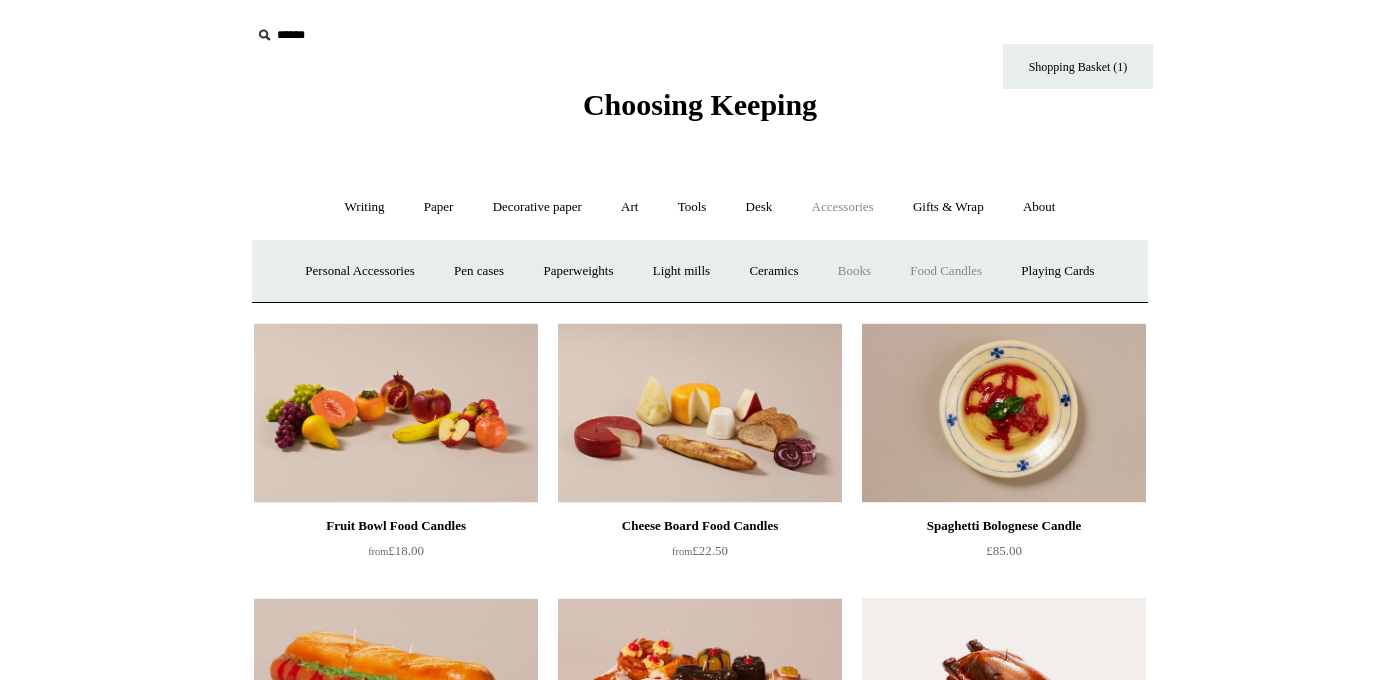 click on "Books" at bounding box center (854, 271) 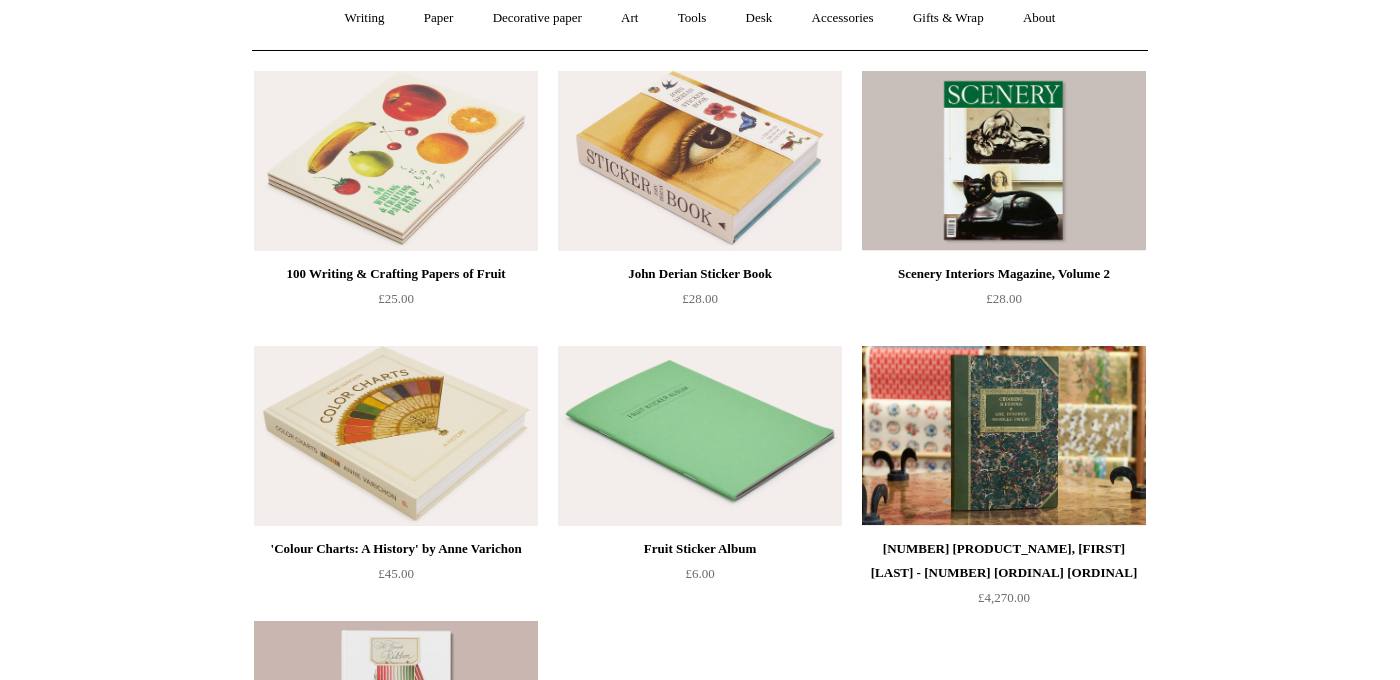 scroll, scrollTop: 0, scrollLeft: 0, axis: both 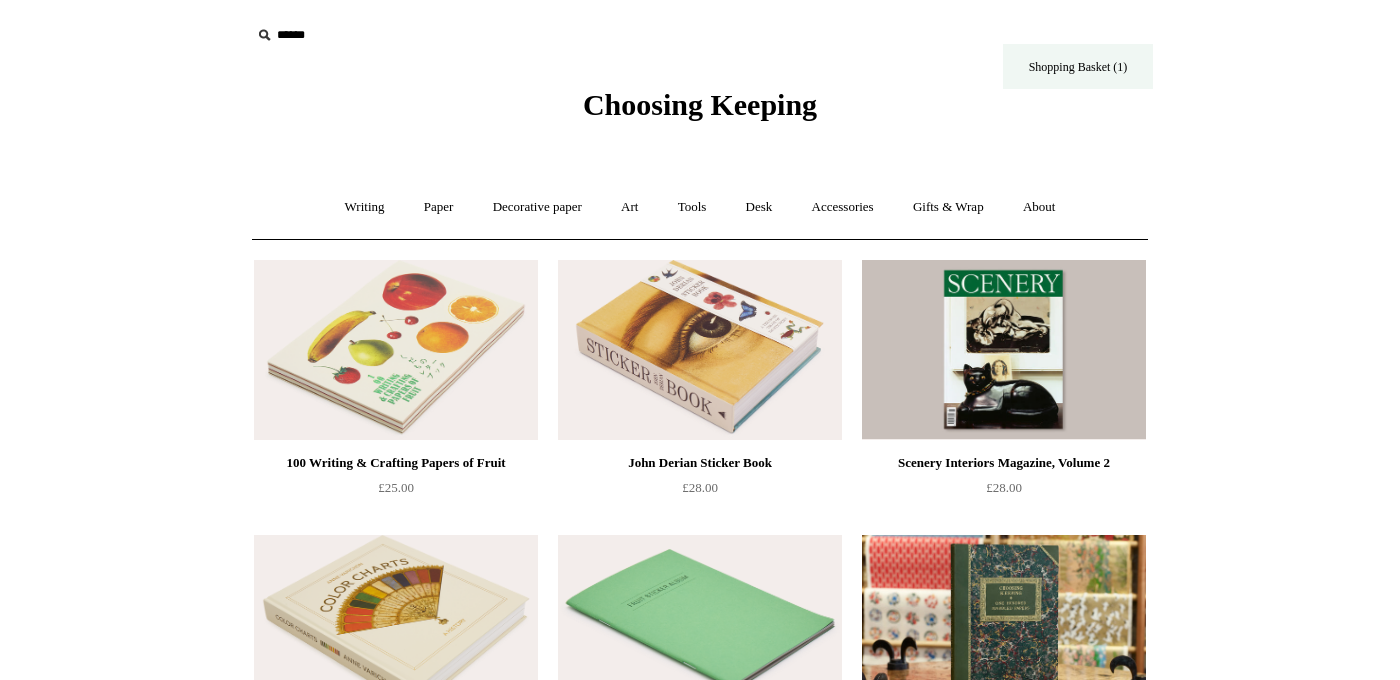 click on "Shopping Basket (1)" at bounding box center (1078, 66) 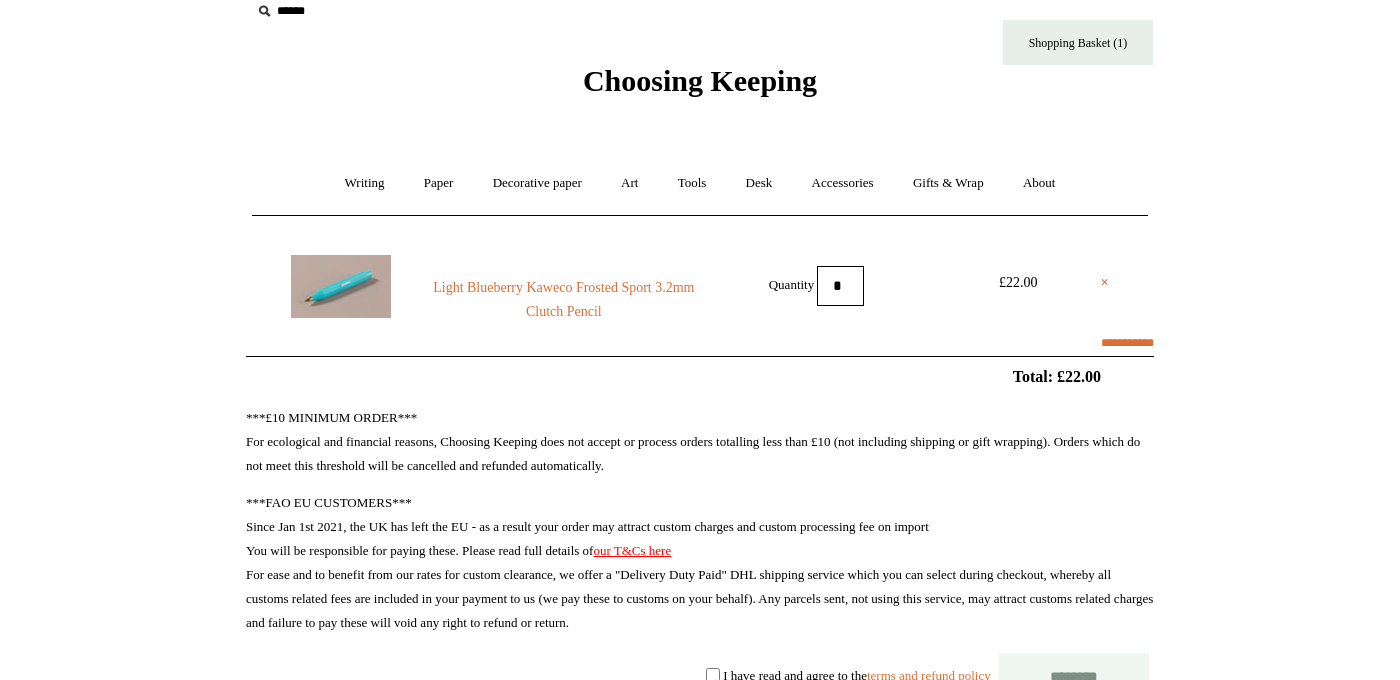 scroll, scrollTop: 30, scrollLeft: 0, axis: vertical 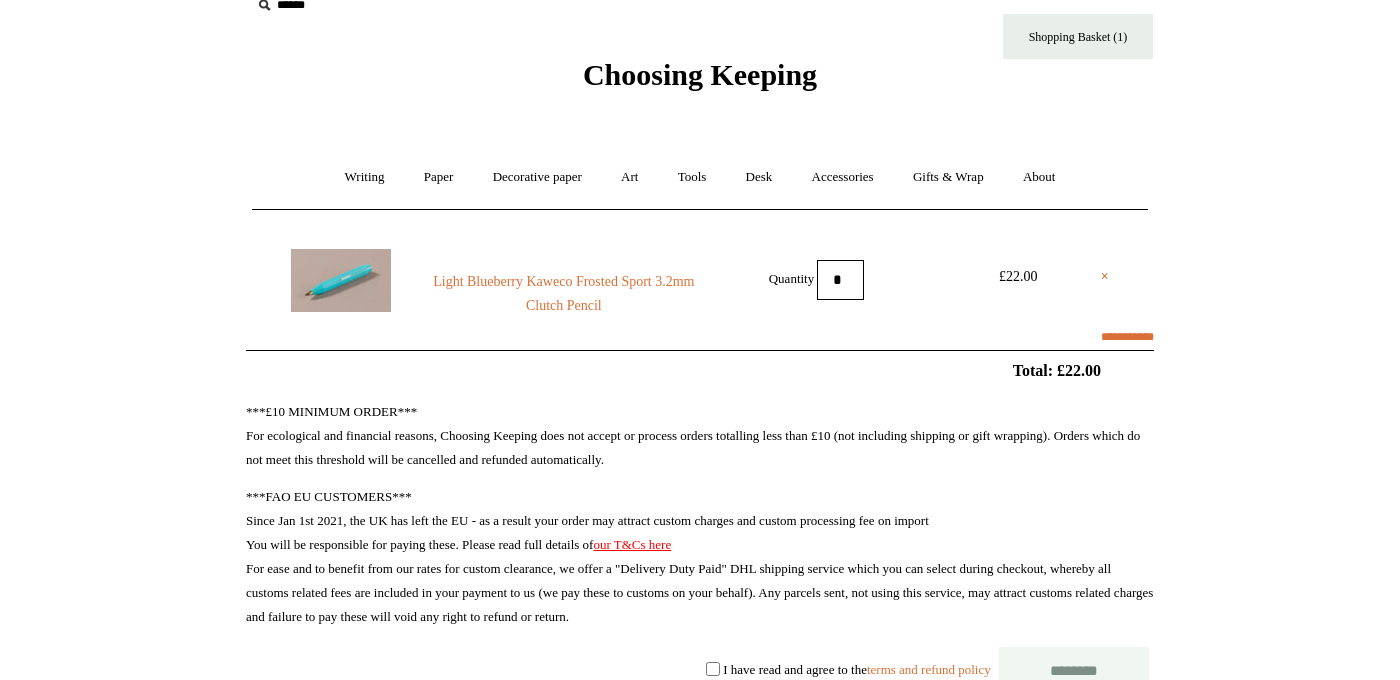 select on "**********" 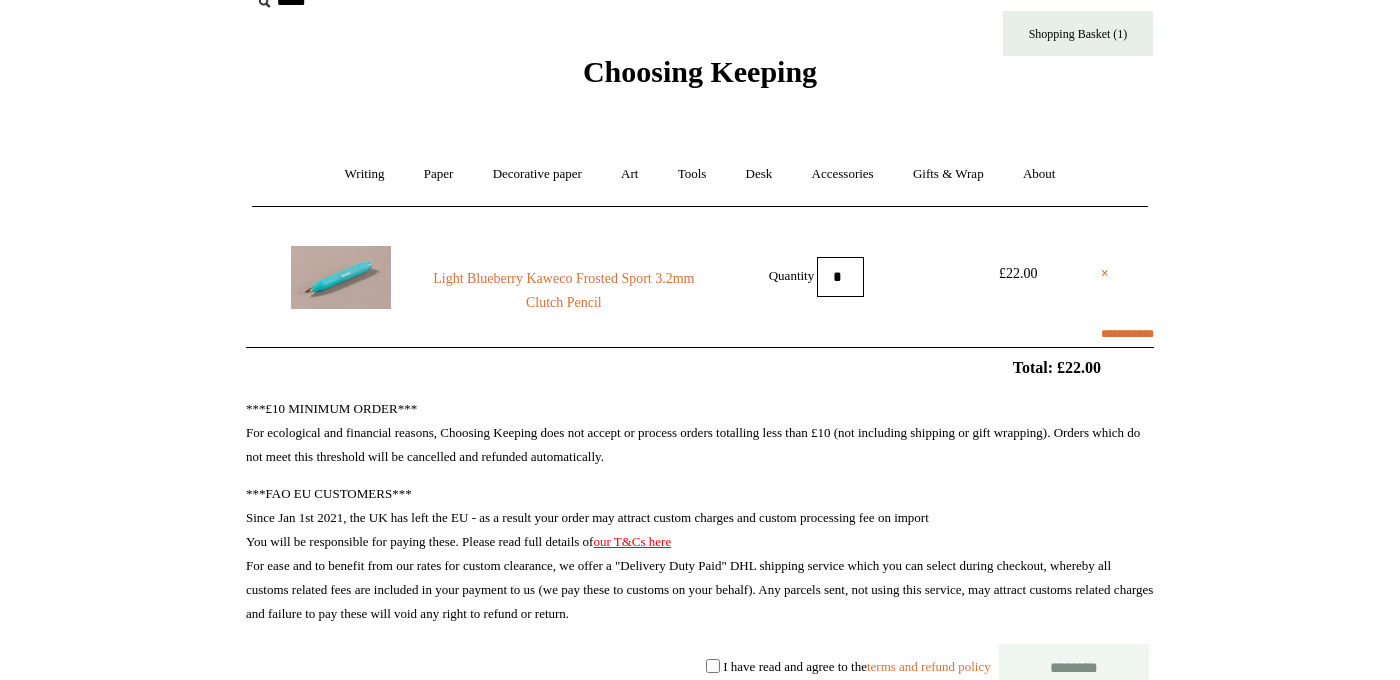 select on "*******" 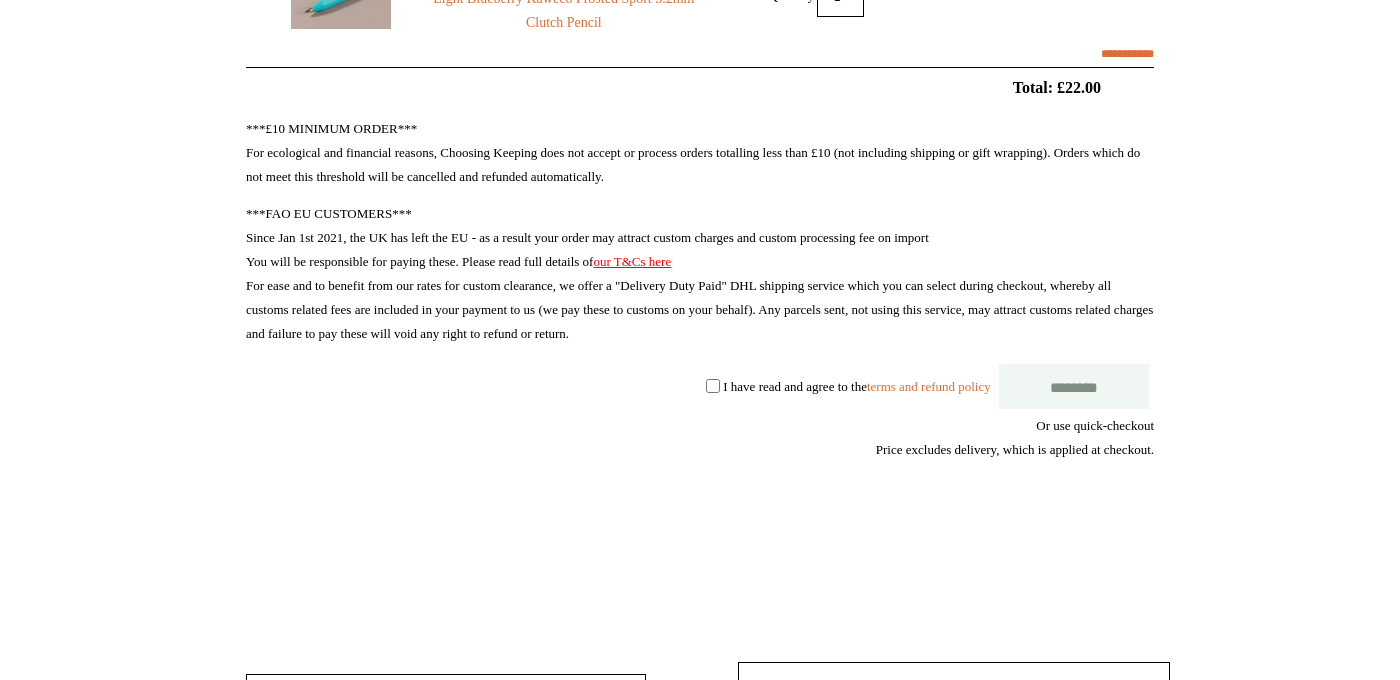 scroll, scrollTop: 326, scrollLeft: 0, axis: vertical 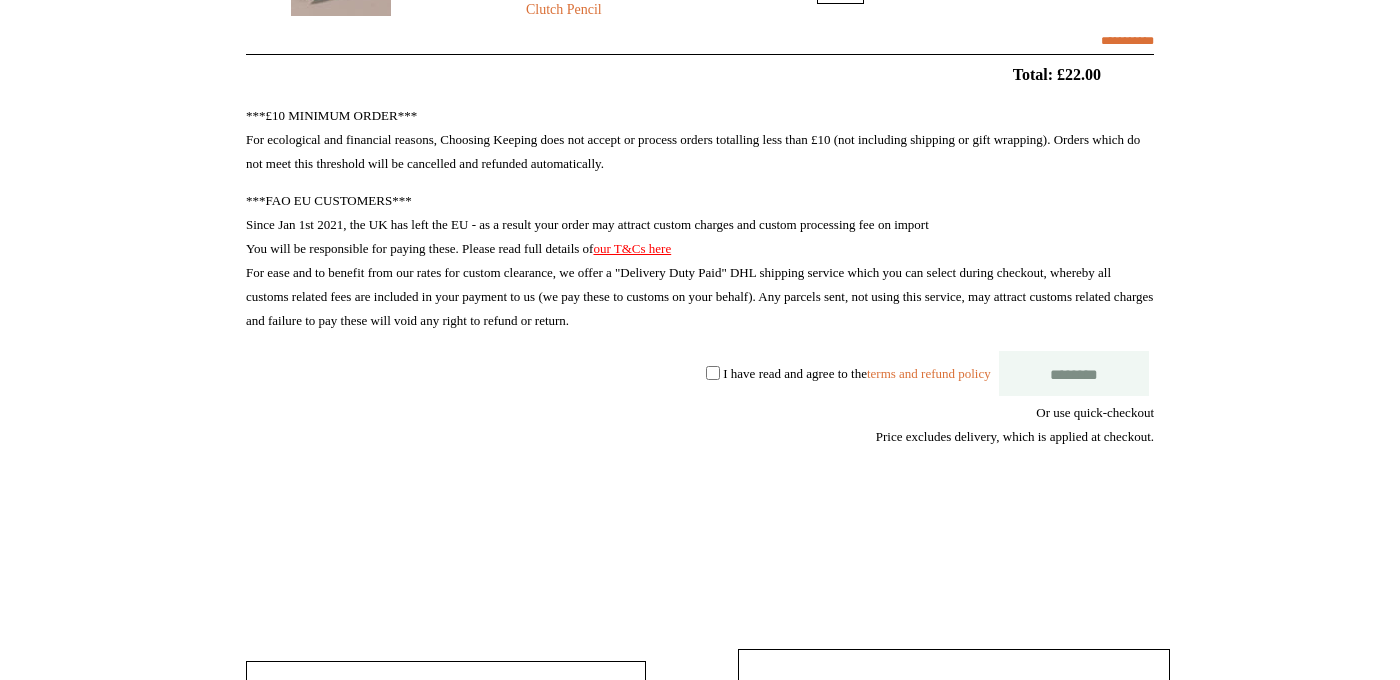 click on "I have read and agree to the  terms and refund policy" at bounding box center [856, 372] 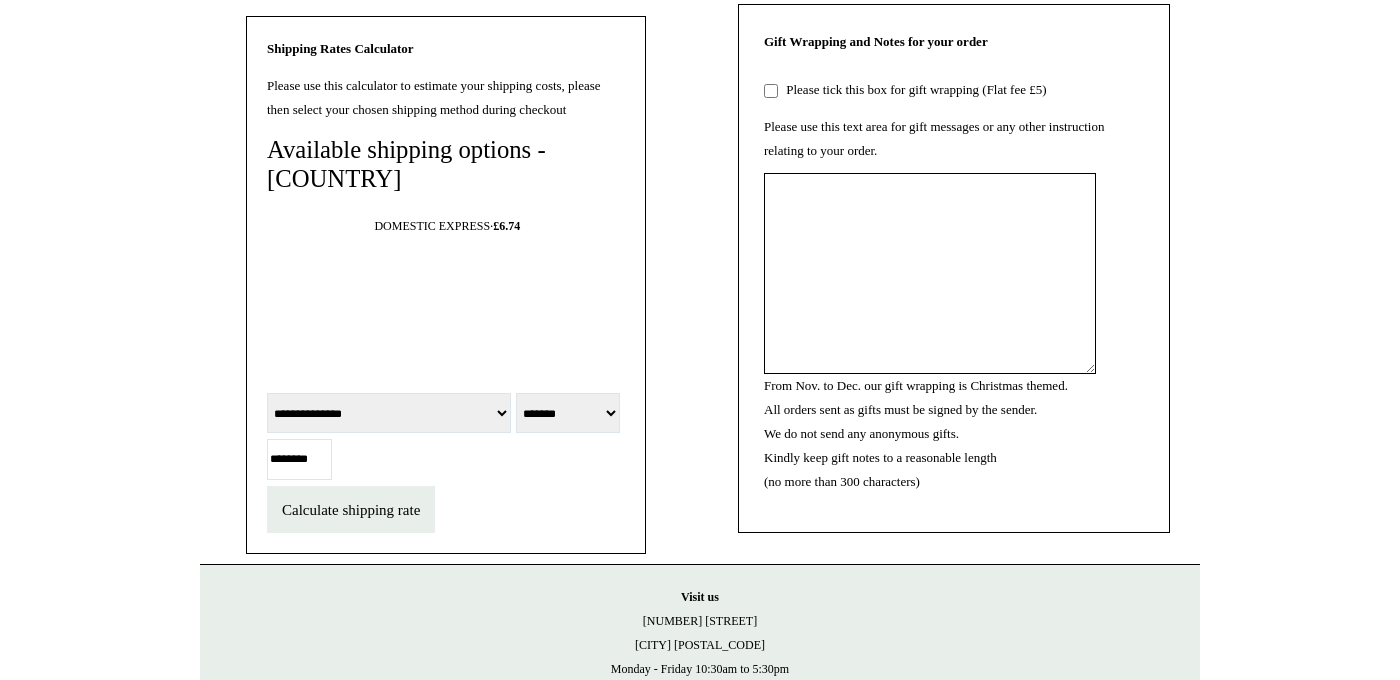 scroll, scrollTop: 1033, scrollLeft: 0, axis: vertical 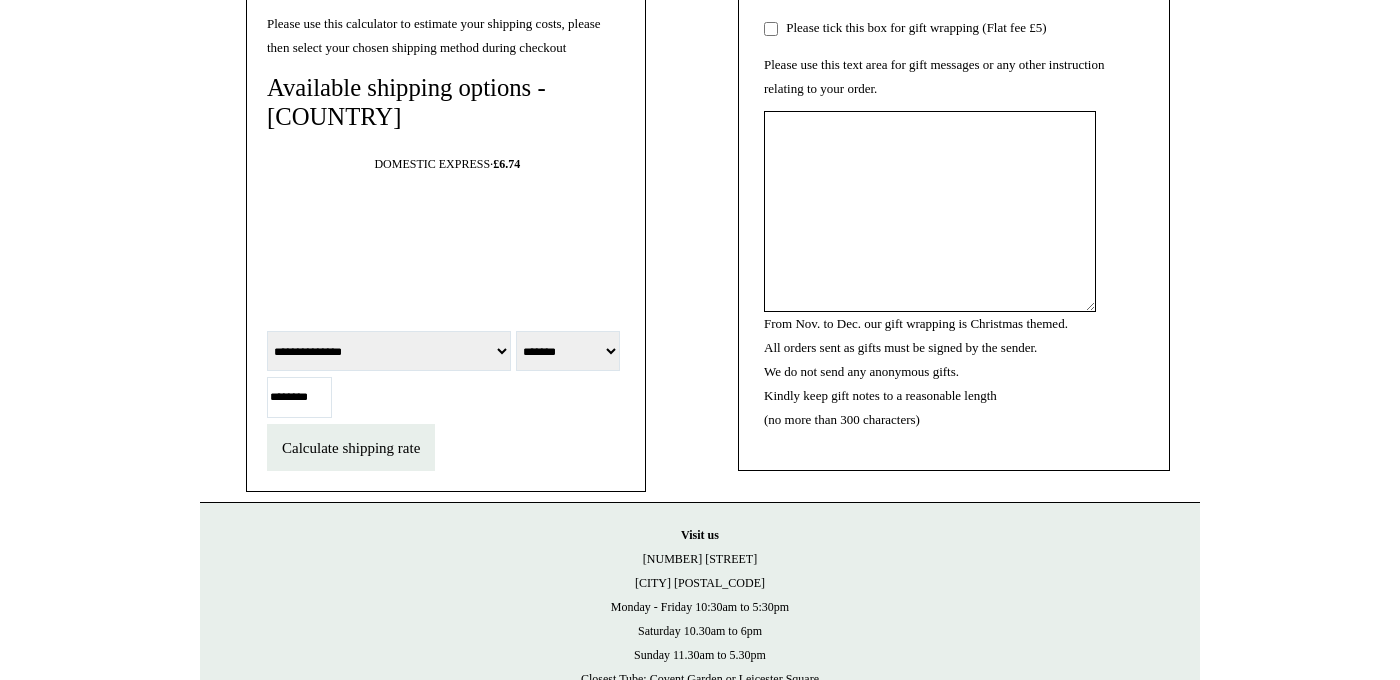 click on "********" at bounding box center [299, 397] 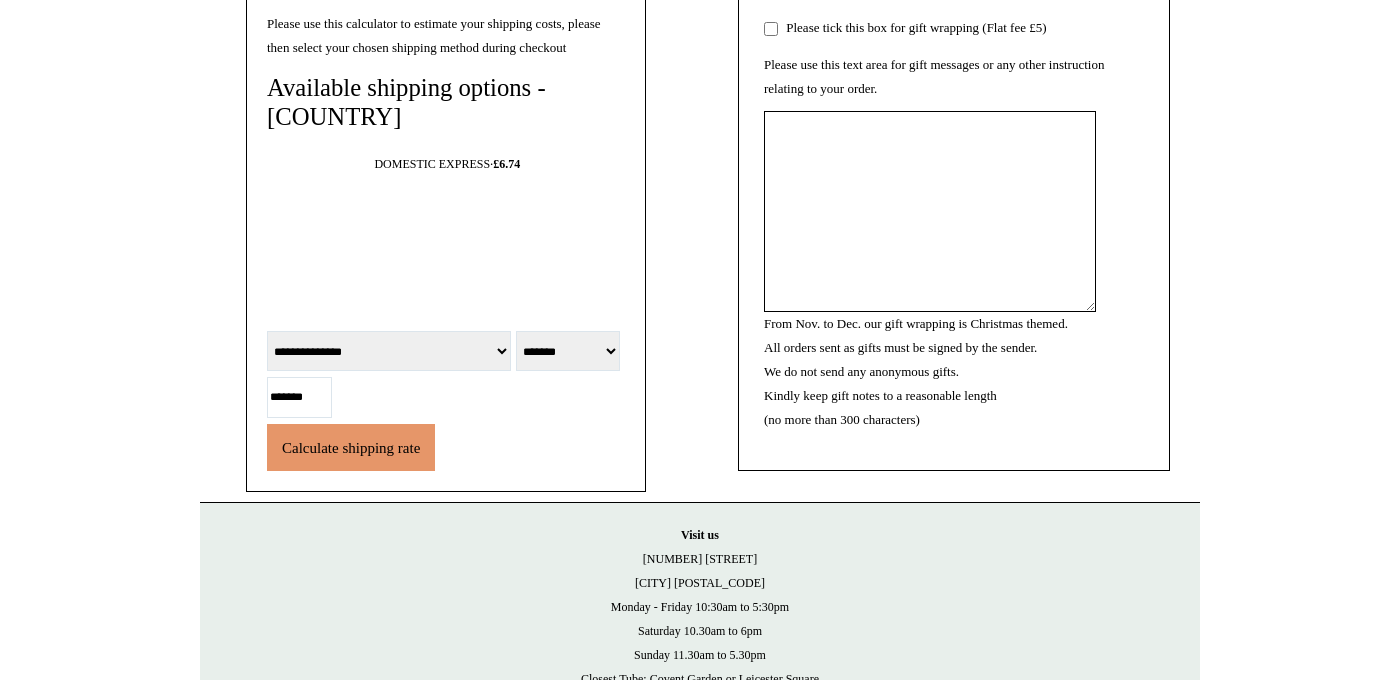 type on "*******" 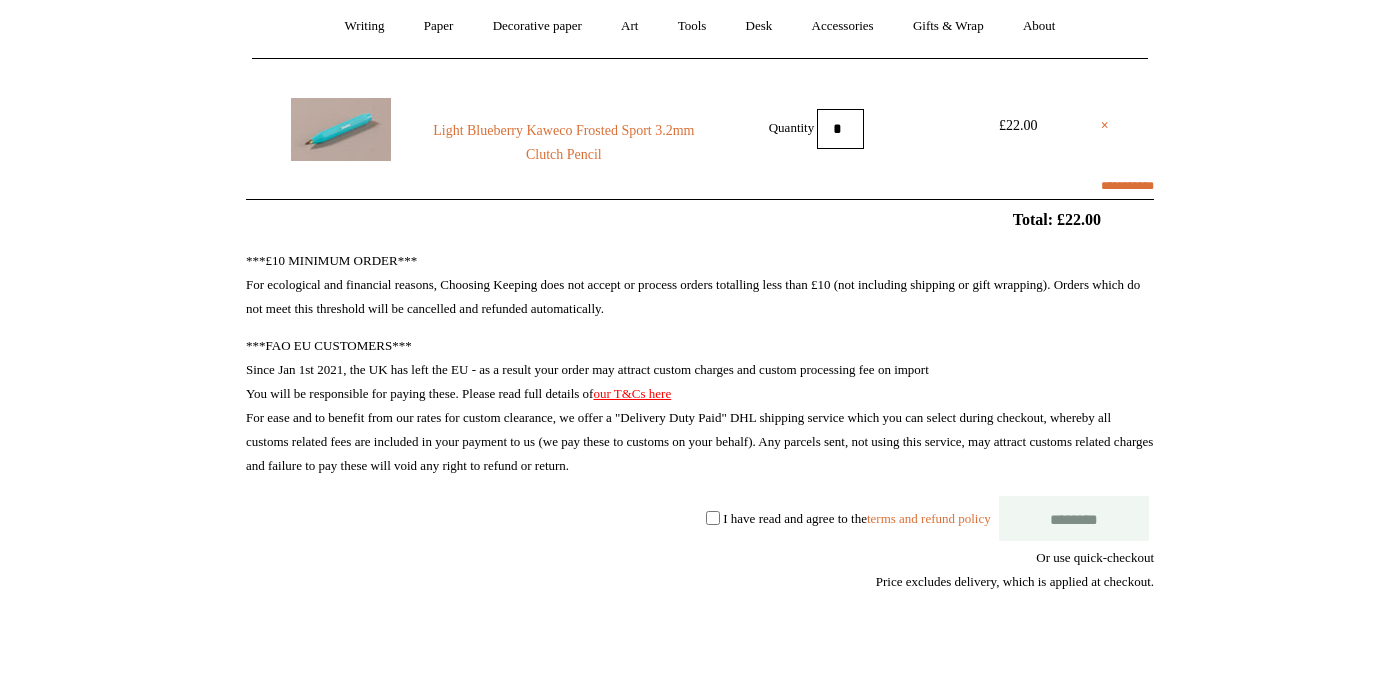 scroll, scrollTop: 0, scrollLeft: 0, axis: both 